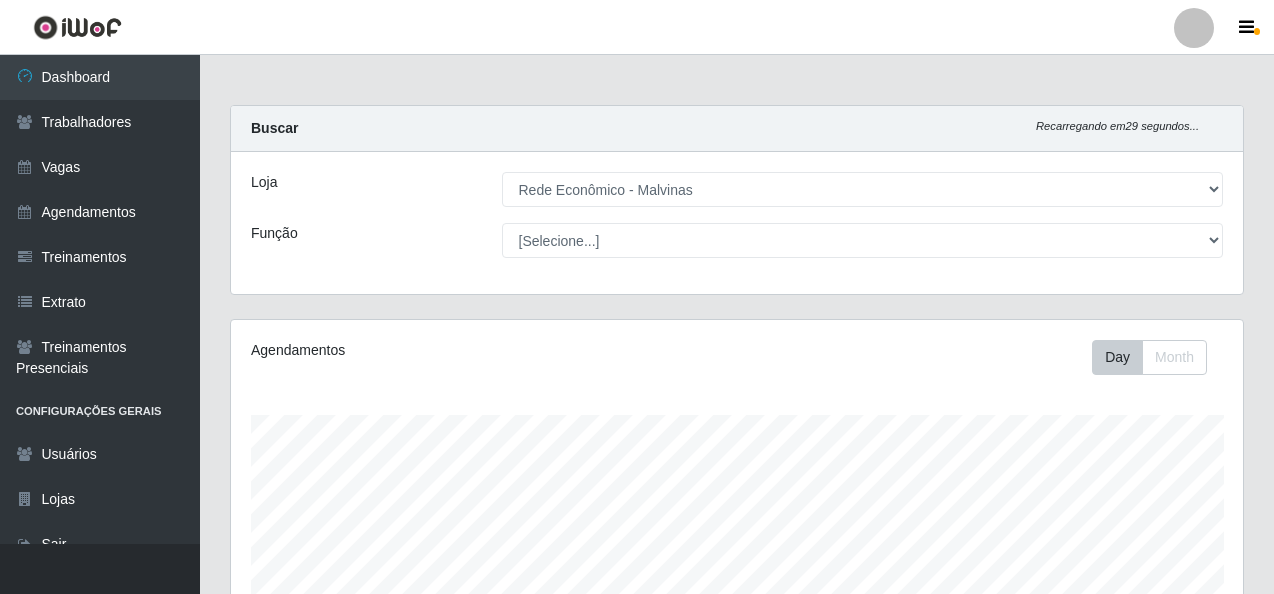 select on "194" 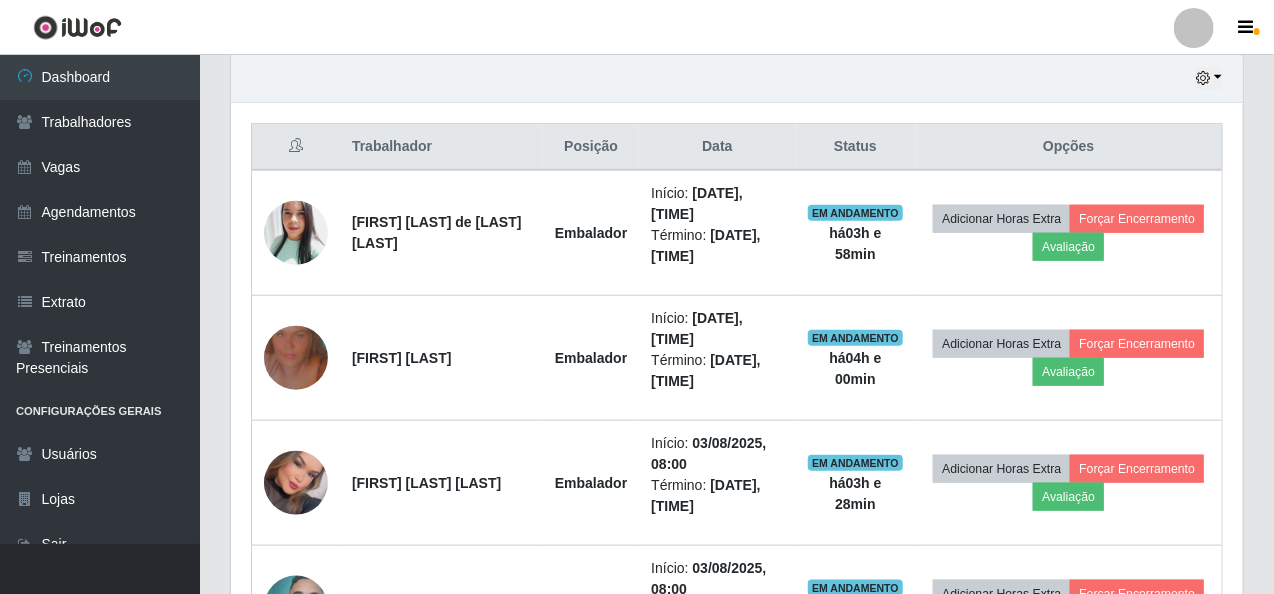 scroll, scrollTop: 999585, scrollLeft: 998987, axis: both 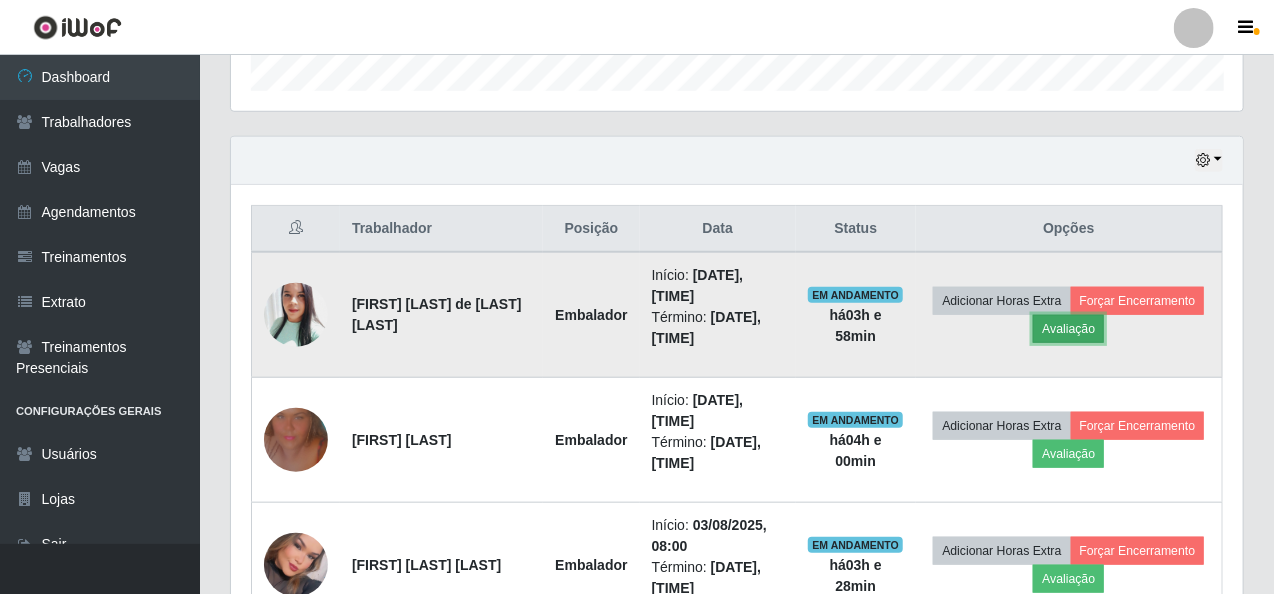 click on "Avaliação" at bounding box center [1068, 329] 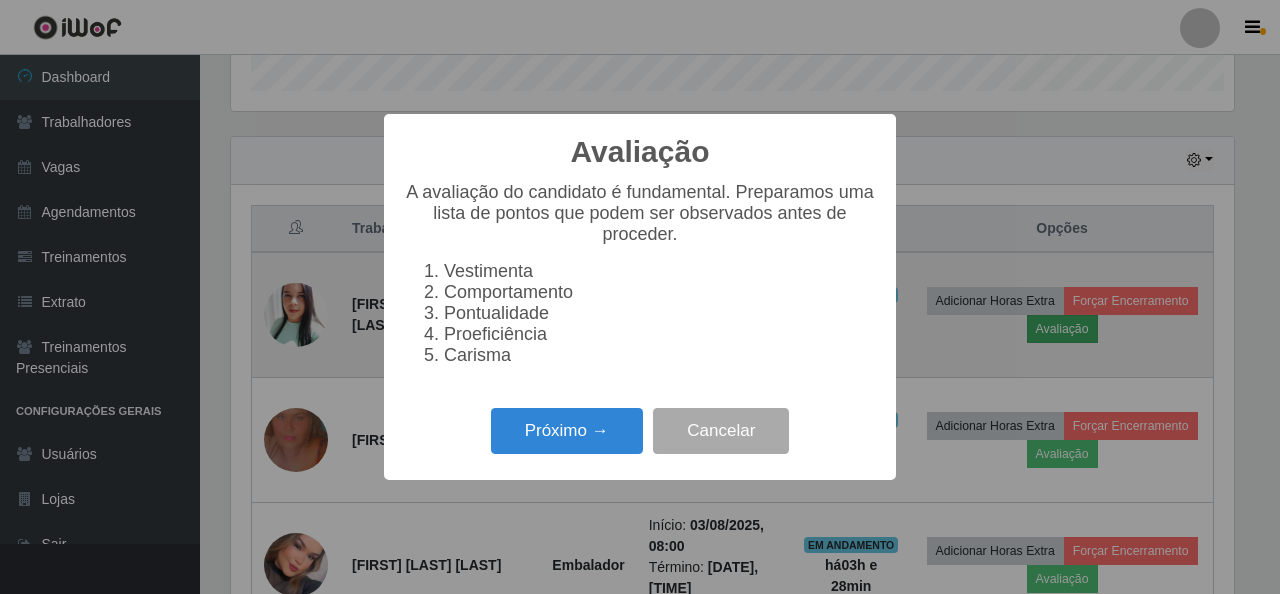 scroll, scrollTop: 999585, scrollLeft: 998996, axis: both 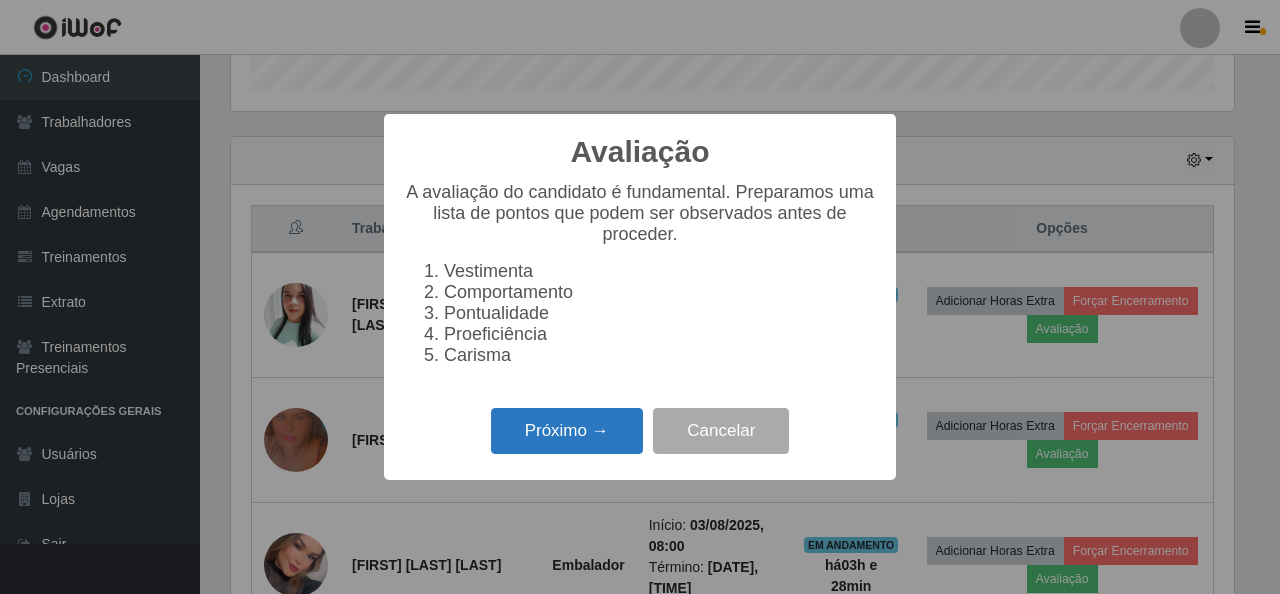 click on "Próximo →" at bounding box center (567, 431) 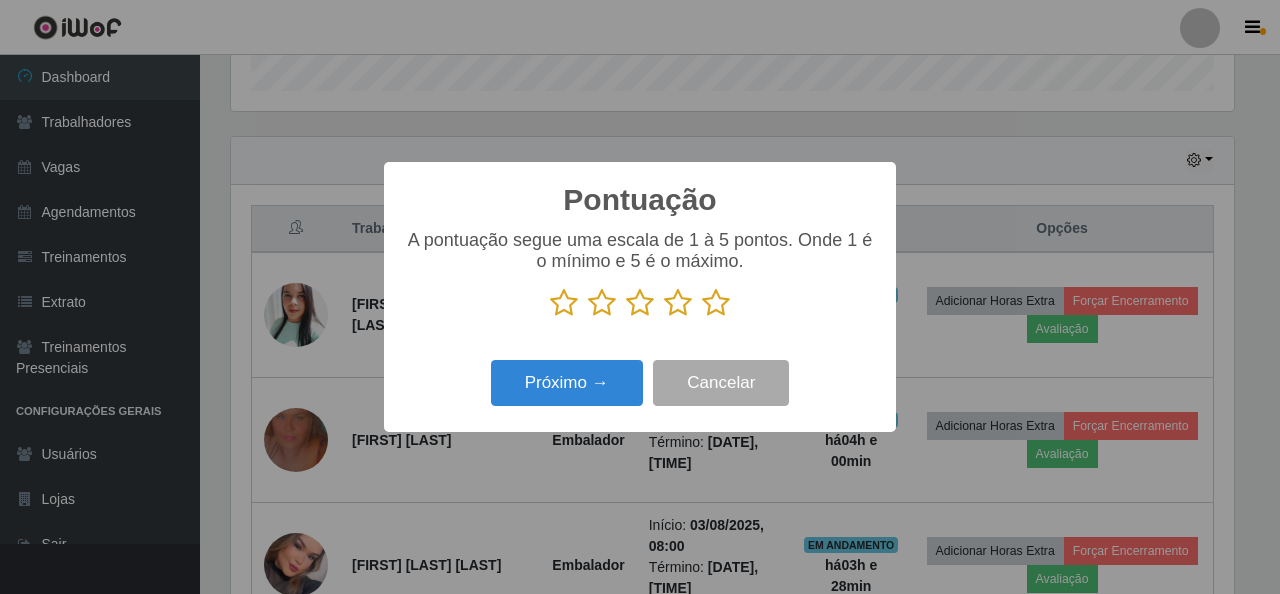 click at bounding box center [716, 303] 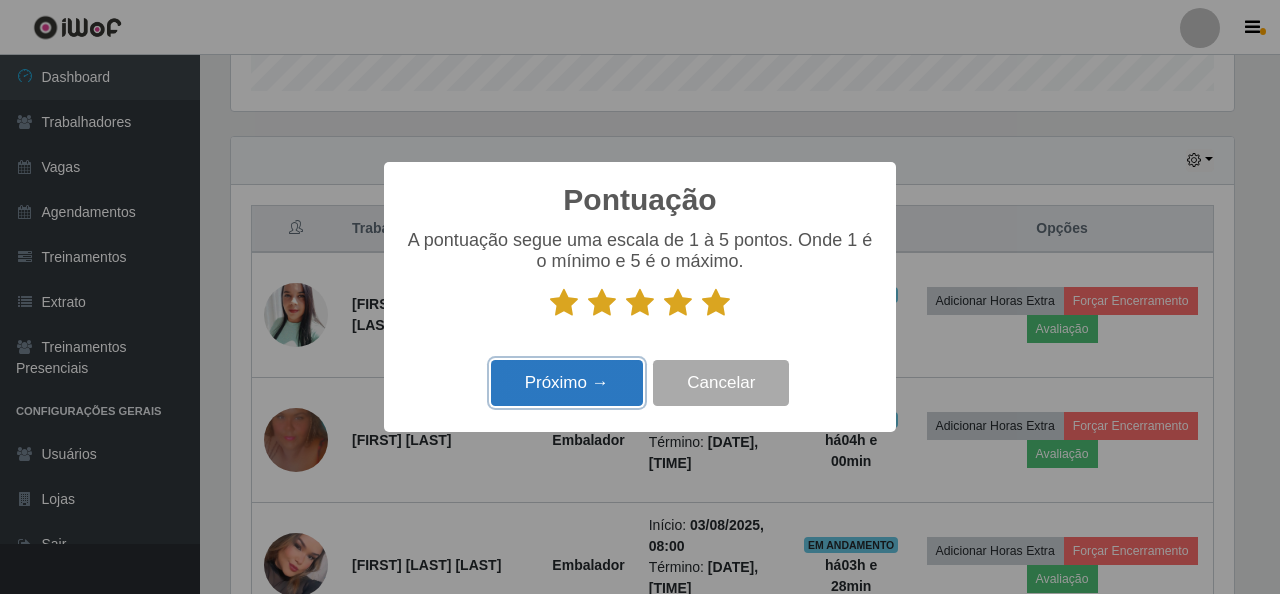 click on "Próximo →" at bounding box center (567, 383) 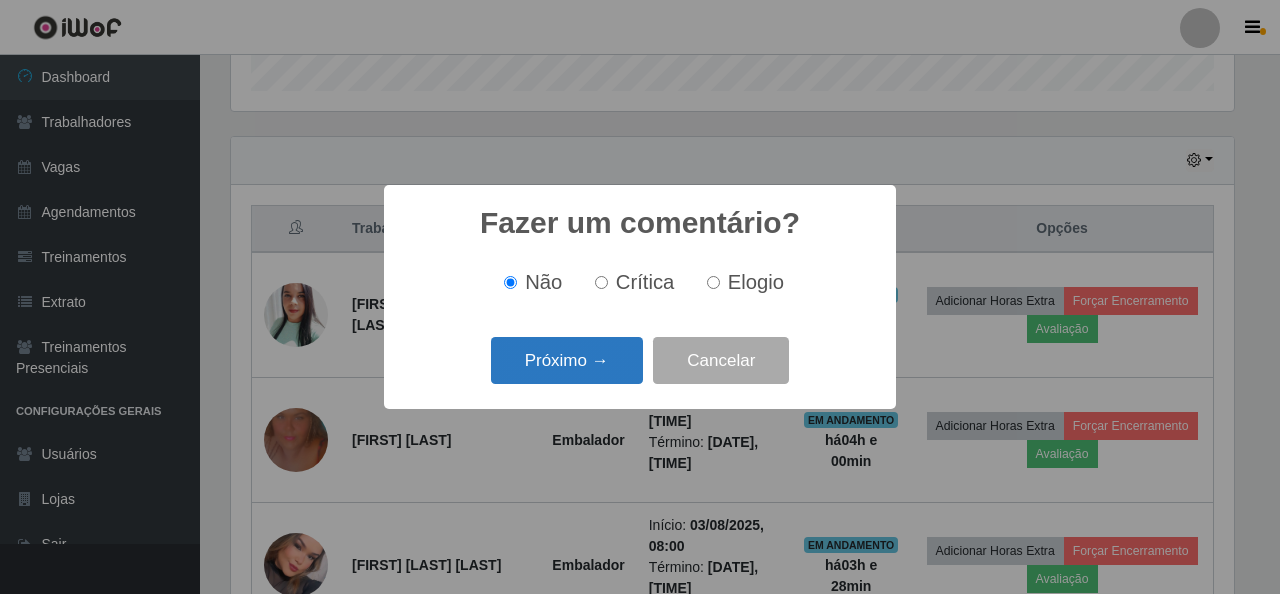 click on "Próximo →" at bounding box center [567, 360] 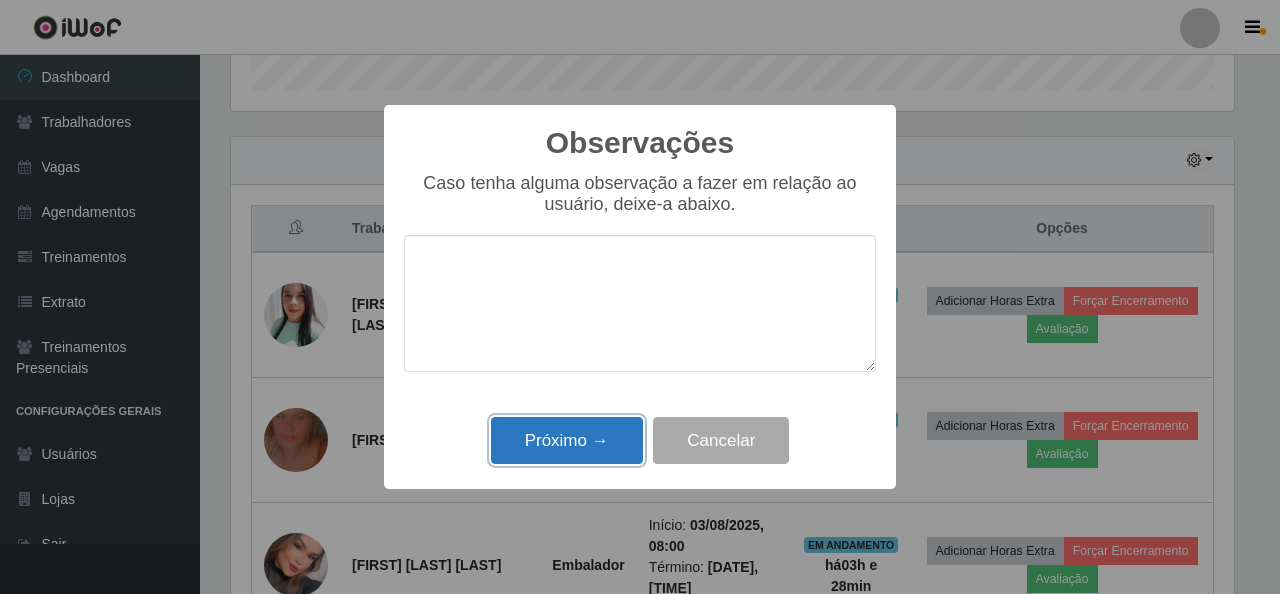 click on "Próximo →" at bounding box center (567, 440) 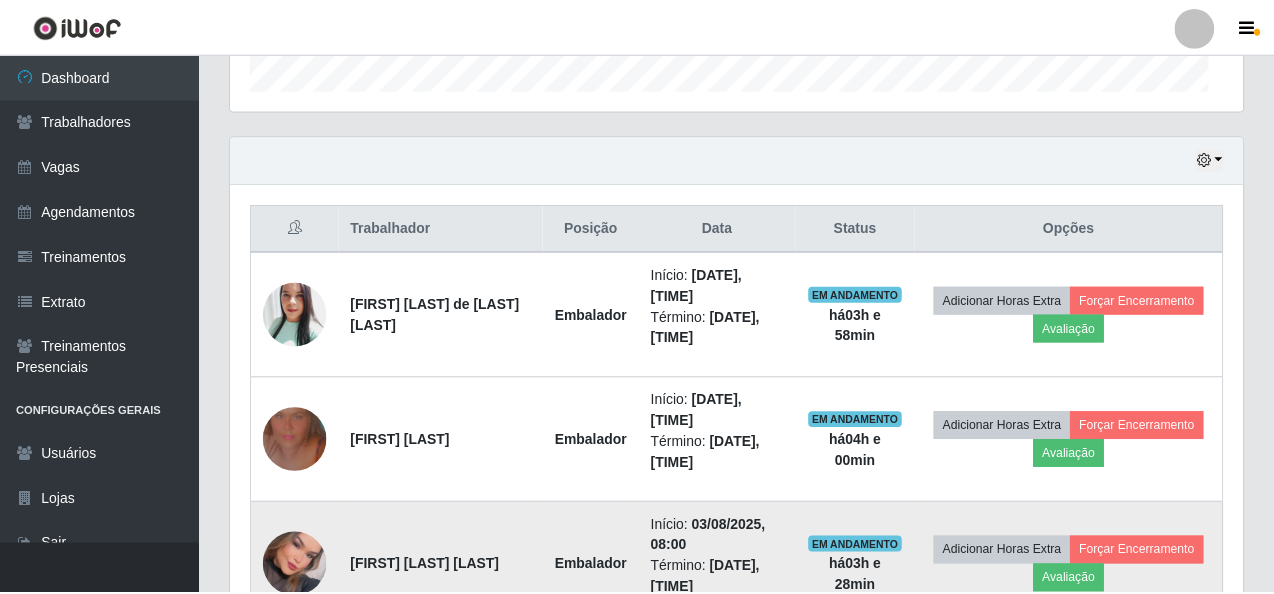 scroll, scrollTop: 679, scrollLeft: 0, axis: vertical 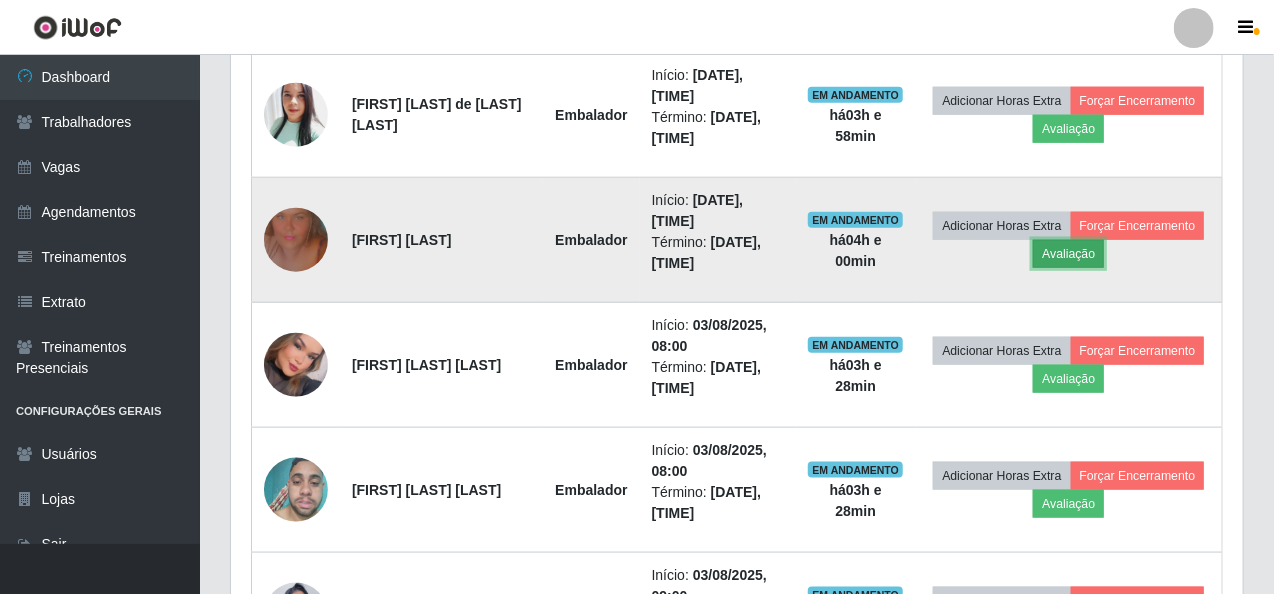 click on "Avaliação" at bounding box center [1068, 254] 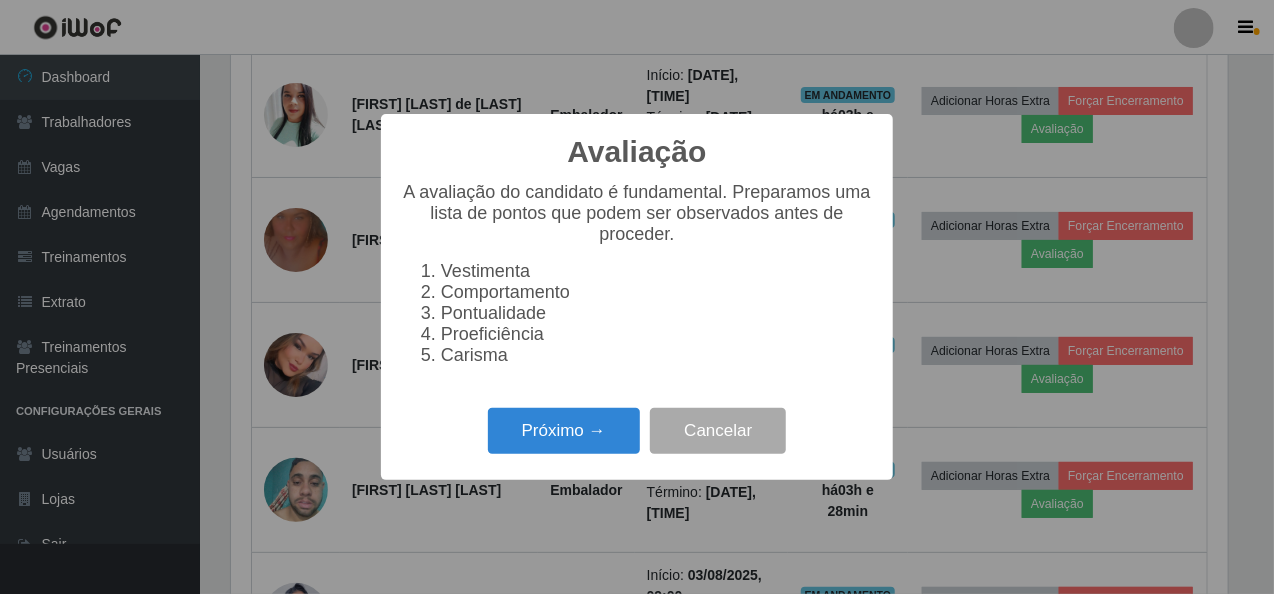 scroll, scrollTop: 999585, scrollLeft: 998996, axis: both 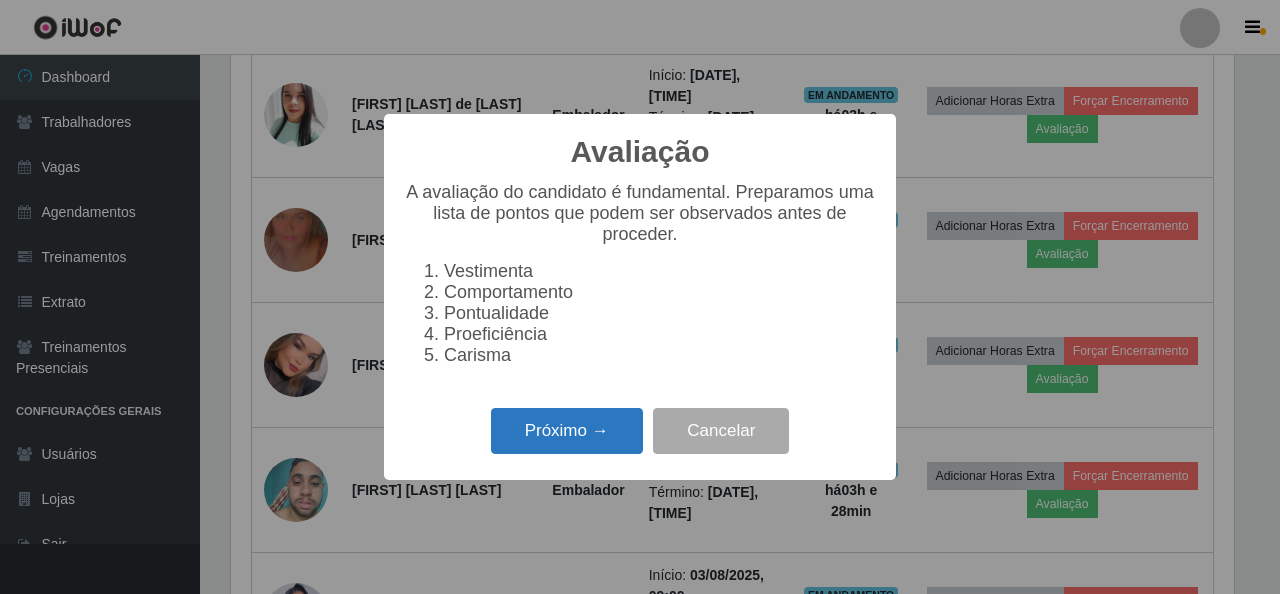 click on "Próximo →" at bounding box center (567, 431) 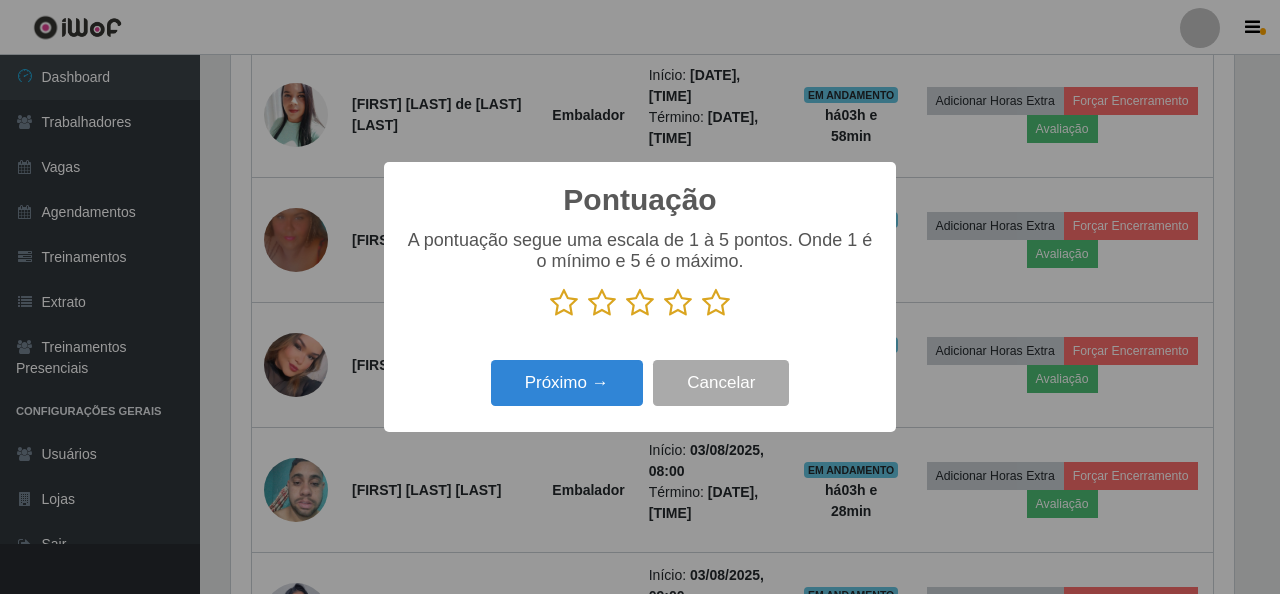 drag, startPoint x: 712, startPoint y: 305, endPoint x: 705, endPoint y: 314, distance: 11.401754 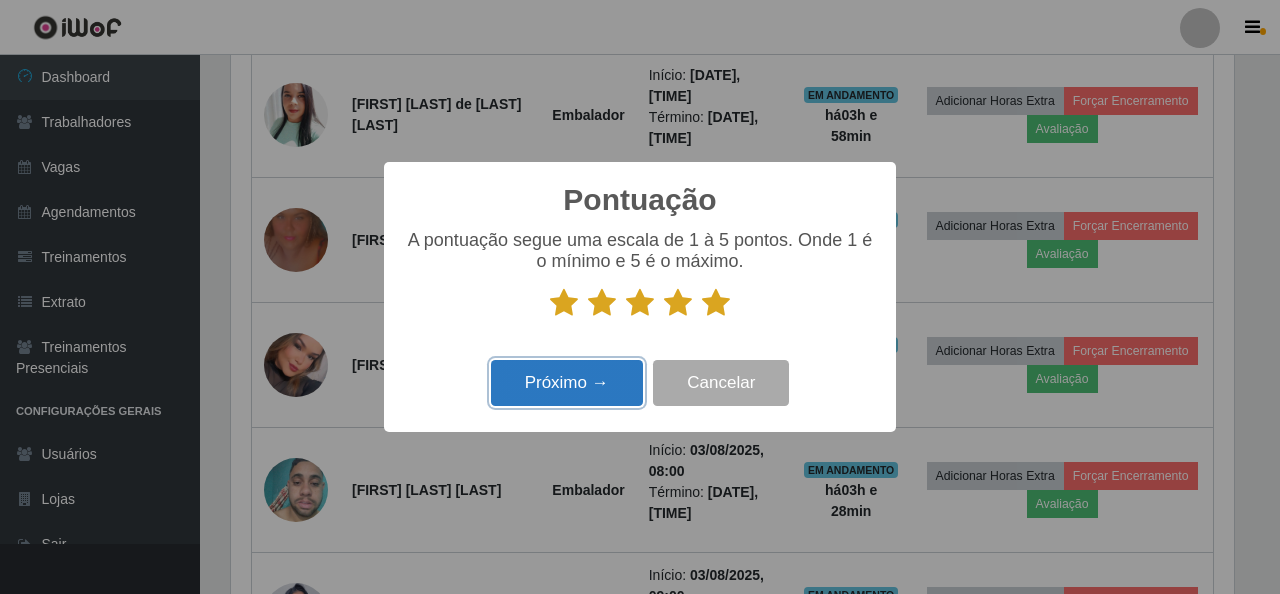 click on "Próximo →" at bounding box center (567, 383) 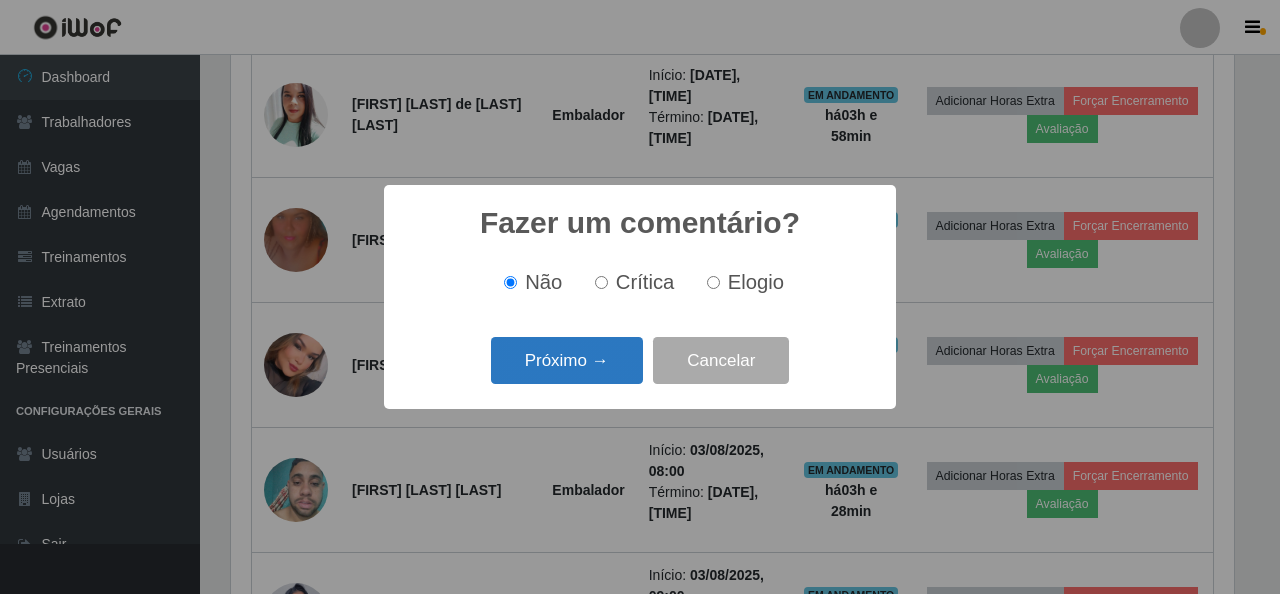 click on "Próximo →" at bounding box center (567, 360) 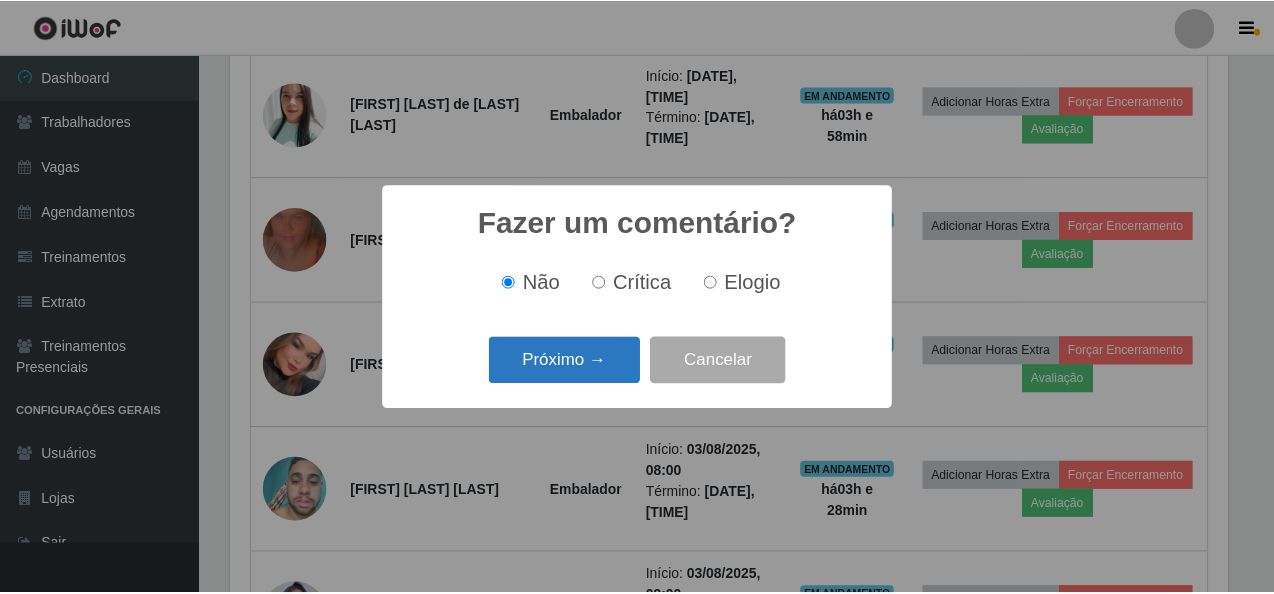 scroll, scrollTop: 999585, scrollLeft: 998996, axis: both 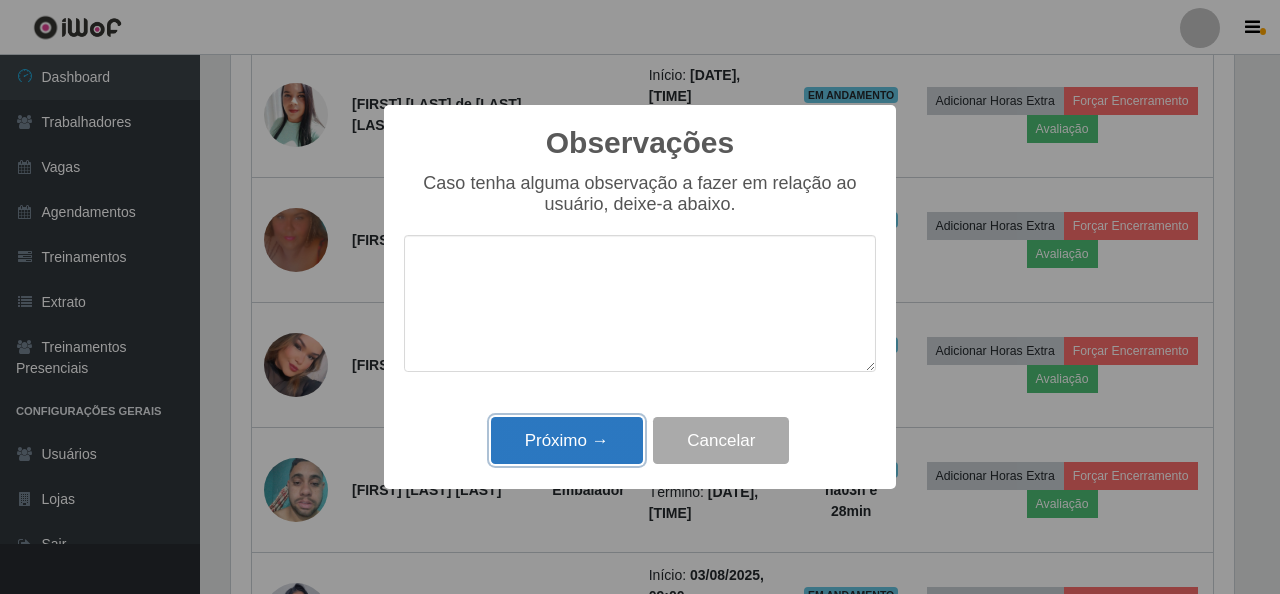 click on "Próximo →" at bounding box center [567, 440] 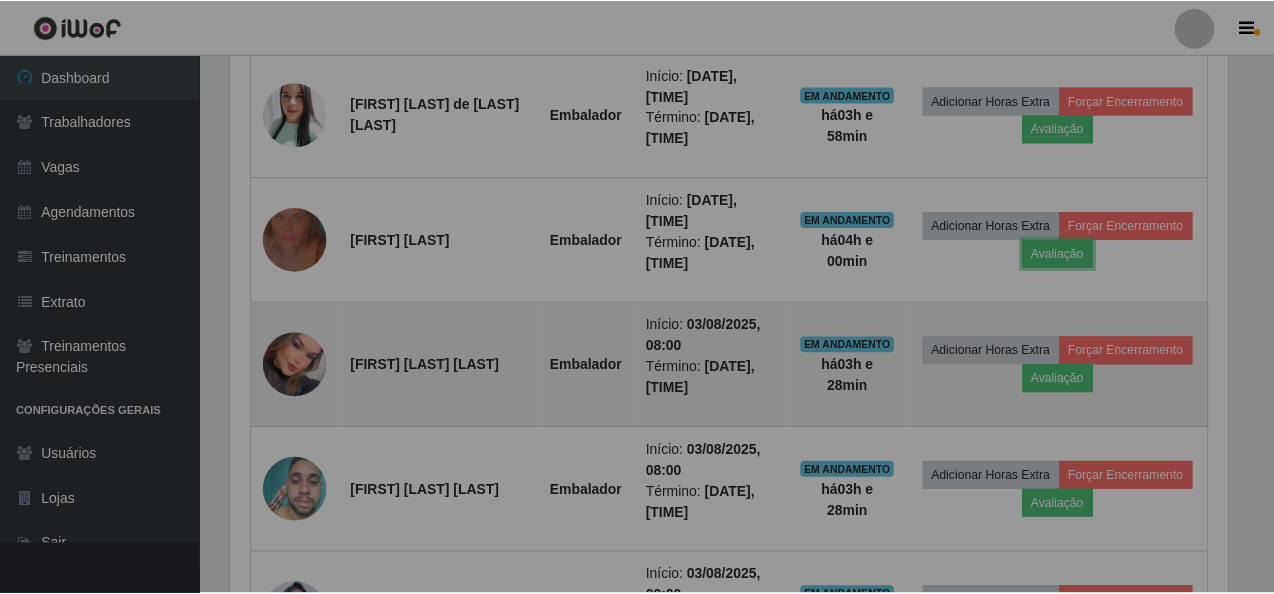scroll, scrollTop: 999585, scrollLeft: 998987, axis: both 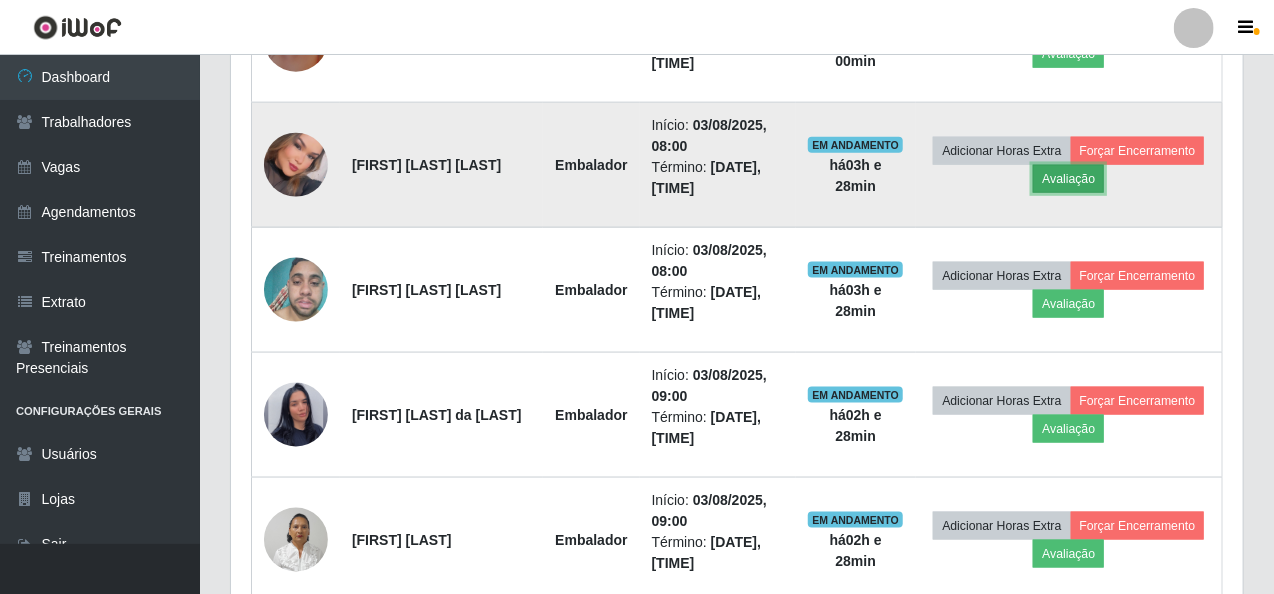 click on "Avaliação" at bounding box center [1068, 179] 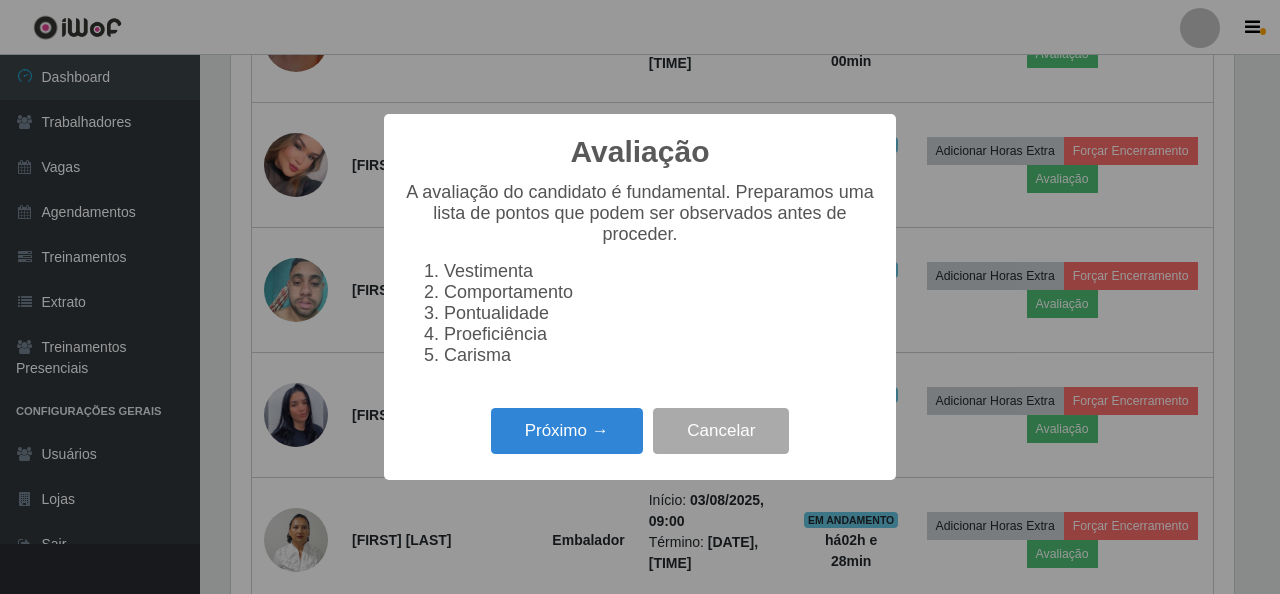 scroll, scrollTop: 999585, scrollLeft: 998996, axis: both 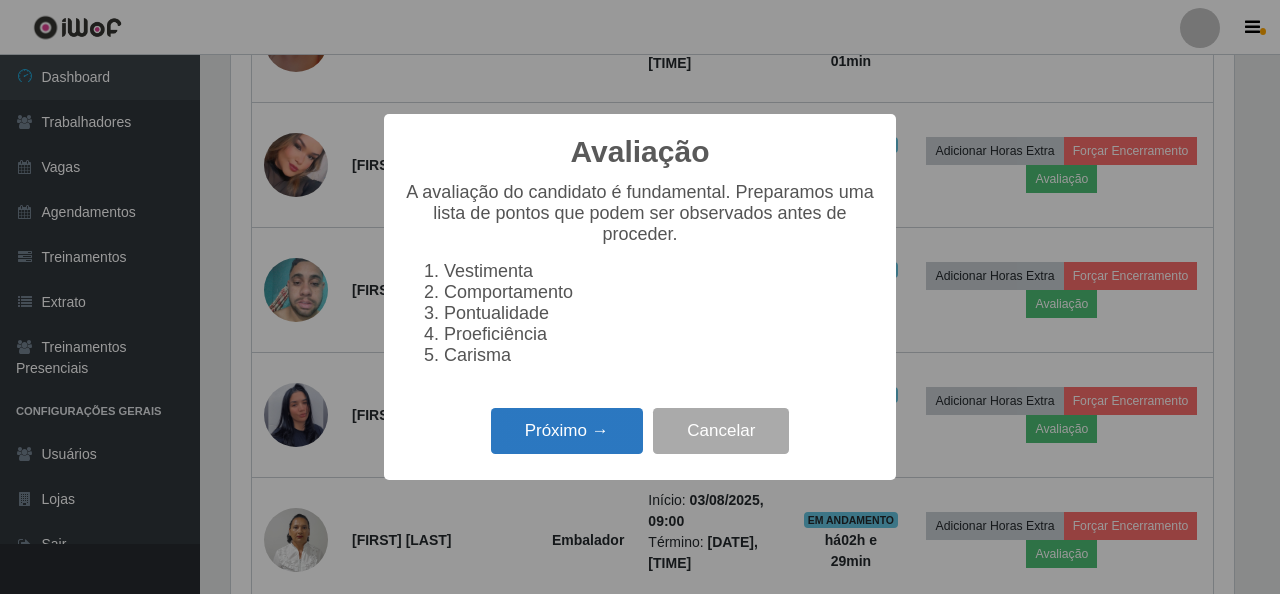 click on "Próximo →" at bounding box center [567, 431] 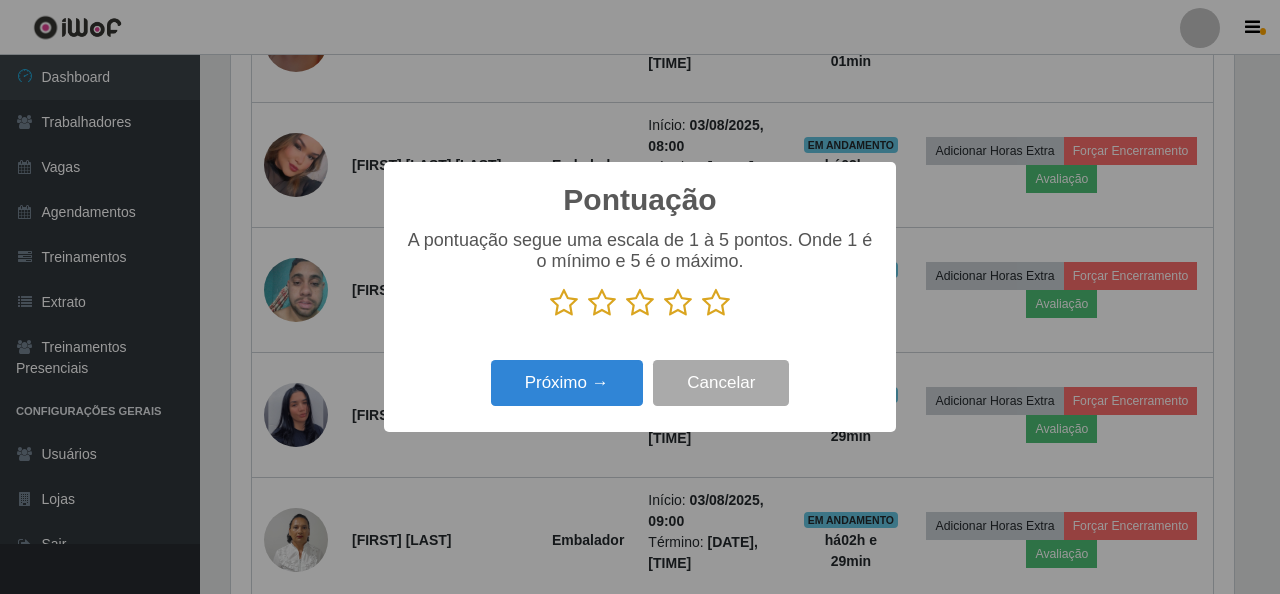 click at bounding box center [716, 303] 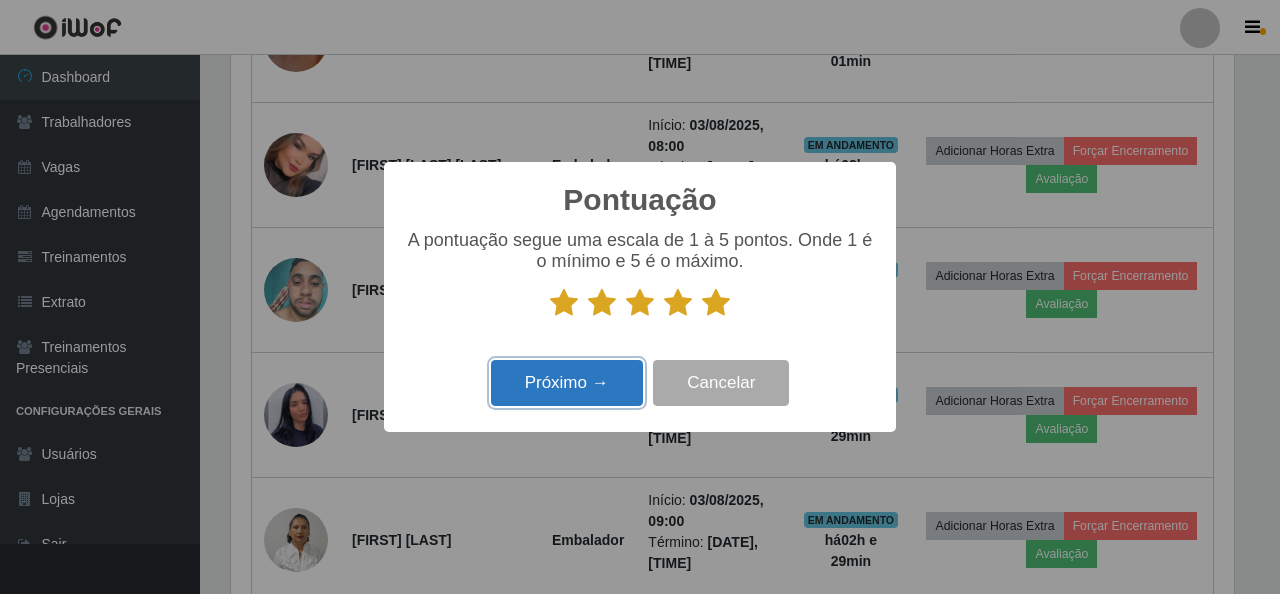 click on "Próximo →" at bounding box center (567, 383) 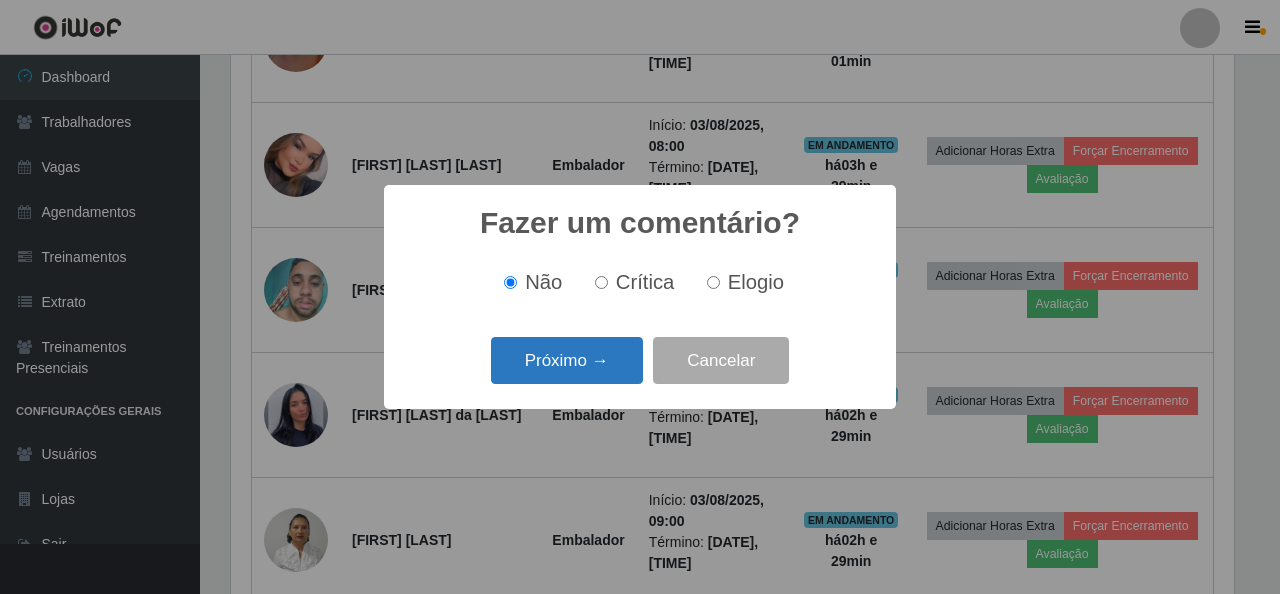 click on "Próximo →" at bounding box center [567, 360] 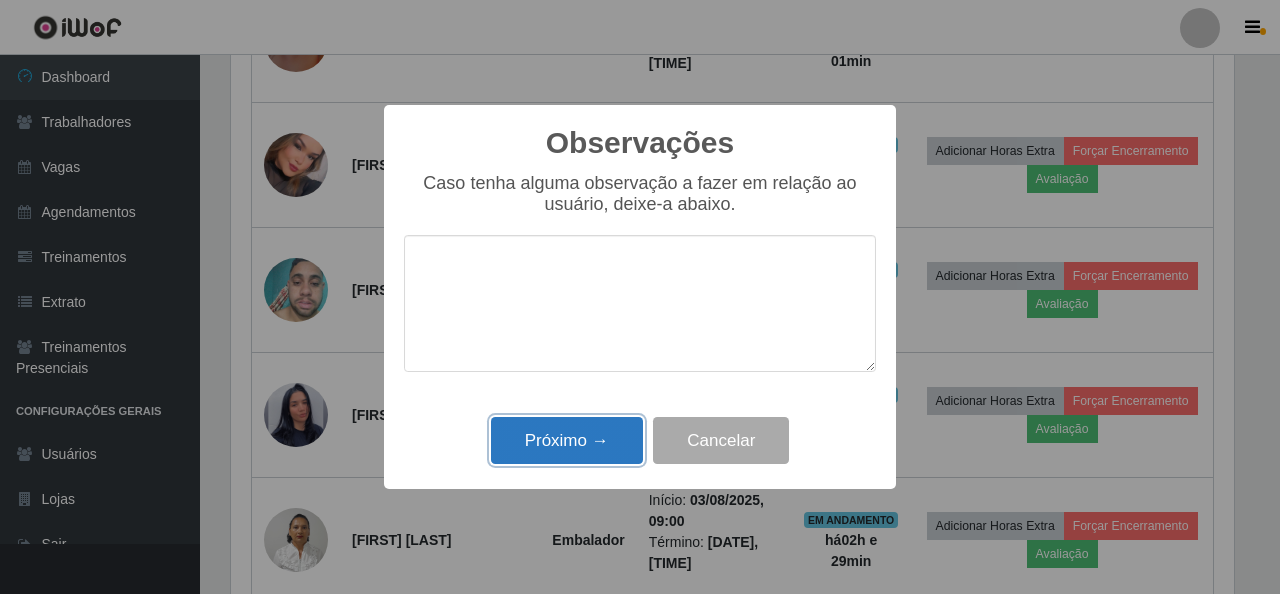 click on "Próximo →" at bounding box center (567, 440) 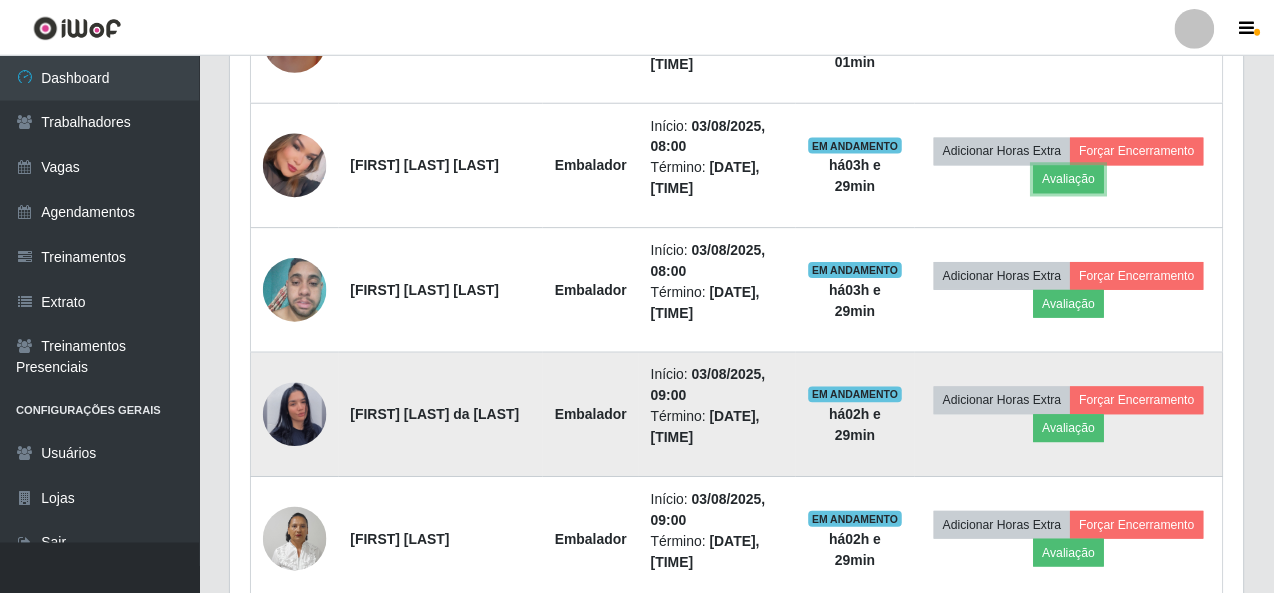 scroll, scrollTop: 999585, scrollLeft: 998987, axis: both 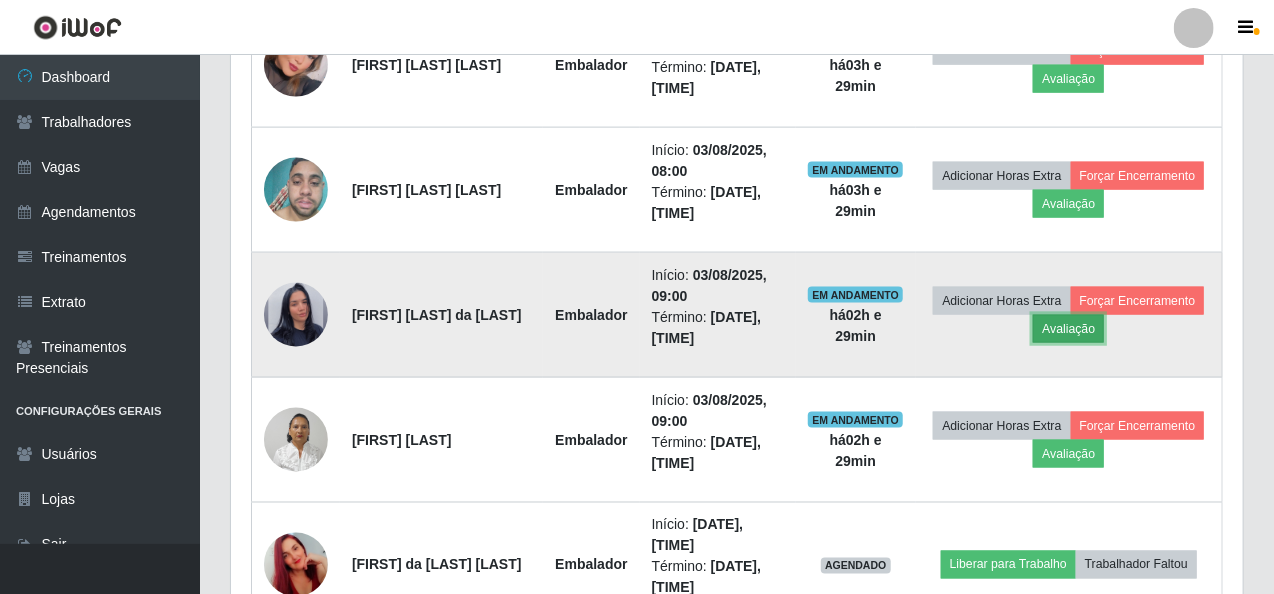 click on "Avaliação" at bounding box center (1068, 329) 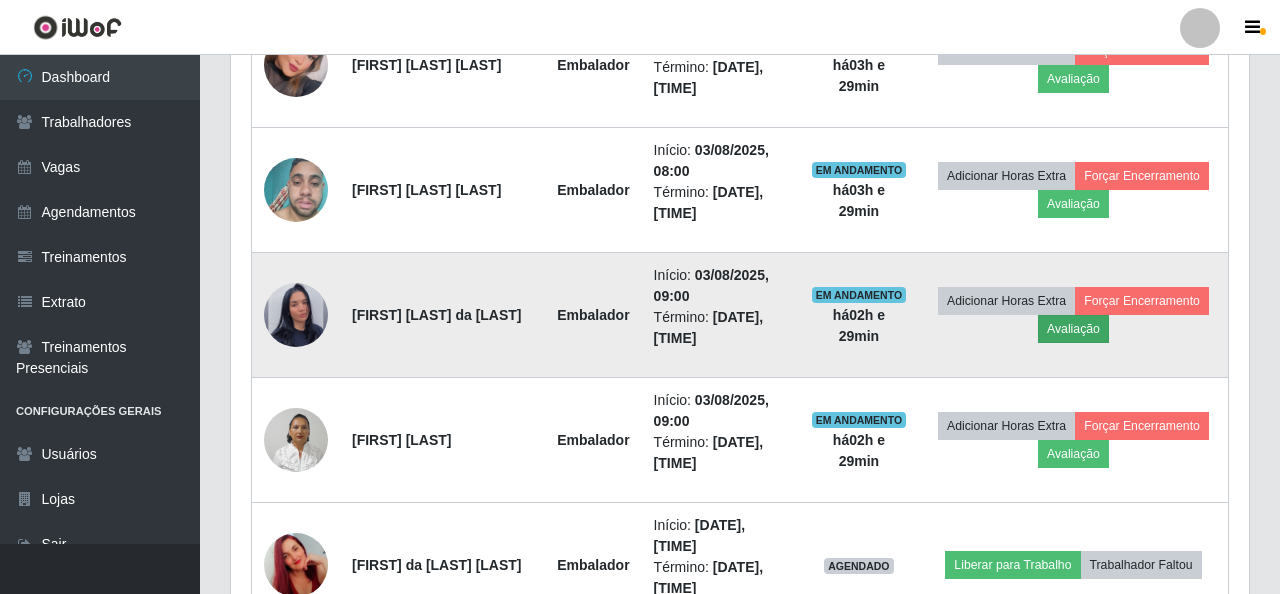 scroll, scrollTop: 999585, scrollLeft: 998996, axis: both 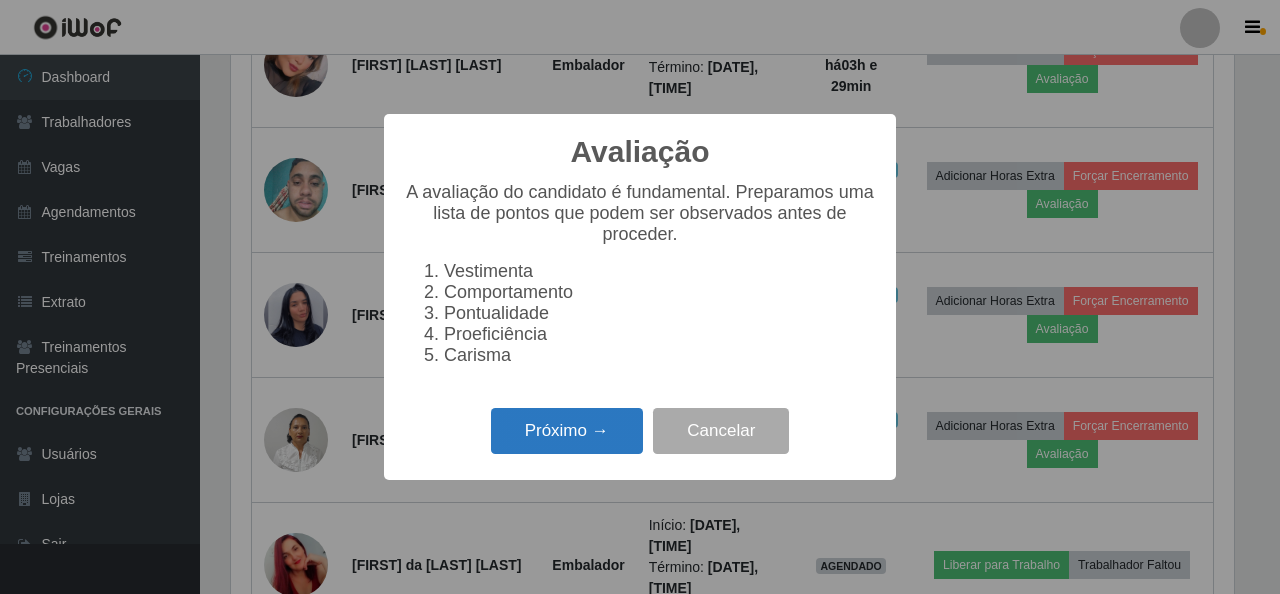 click on "Próximo →" at bounding box center (567, 431) 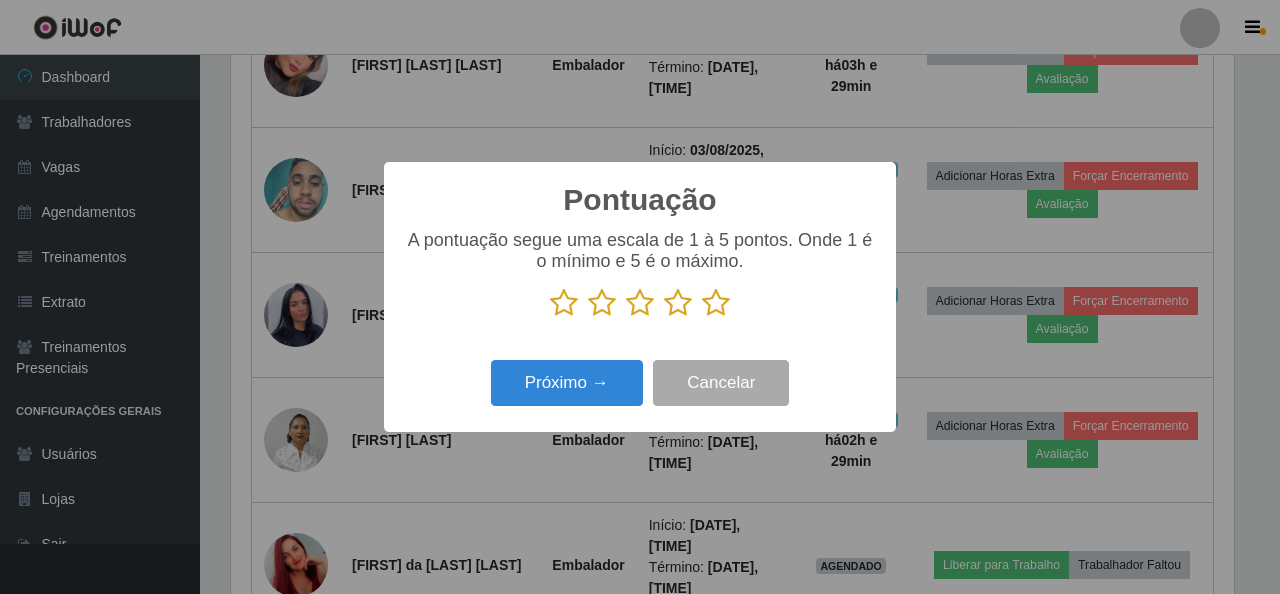 drag, startPoint x: 711, startPoint y: 309, endPoint x: 699, endPoint y: 319, distance: 15.6205 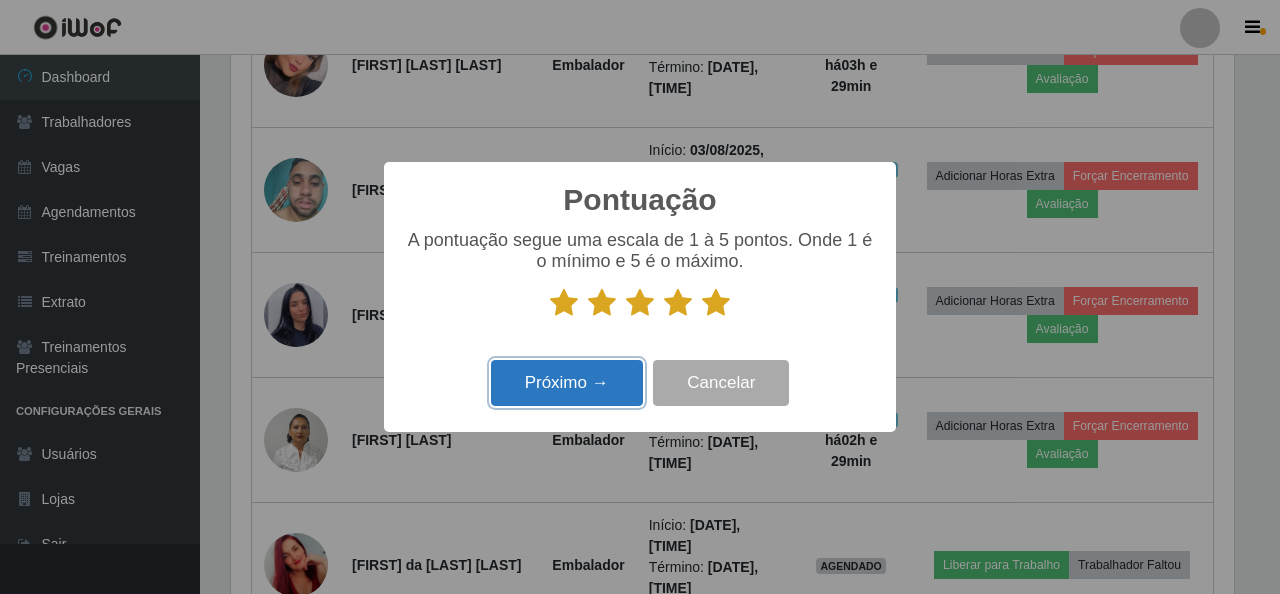 click on "Próximo →" at bounding box center (567, 383) 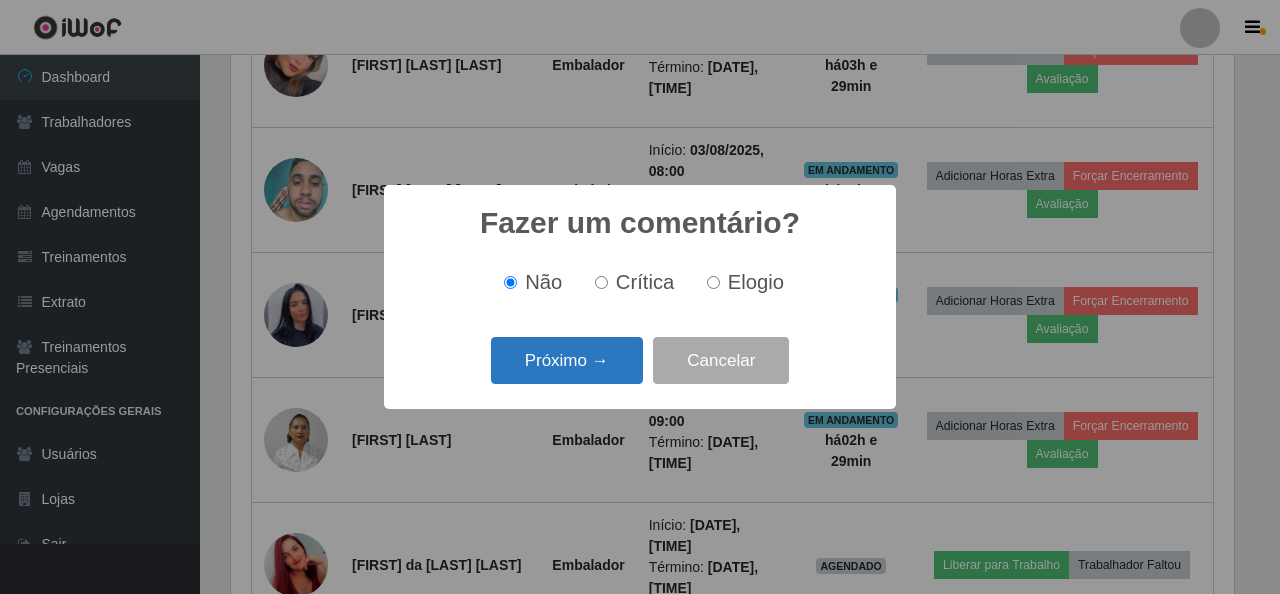 click on "Próximo →" at bounding box center (567, 360) 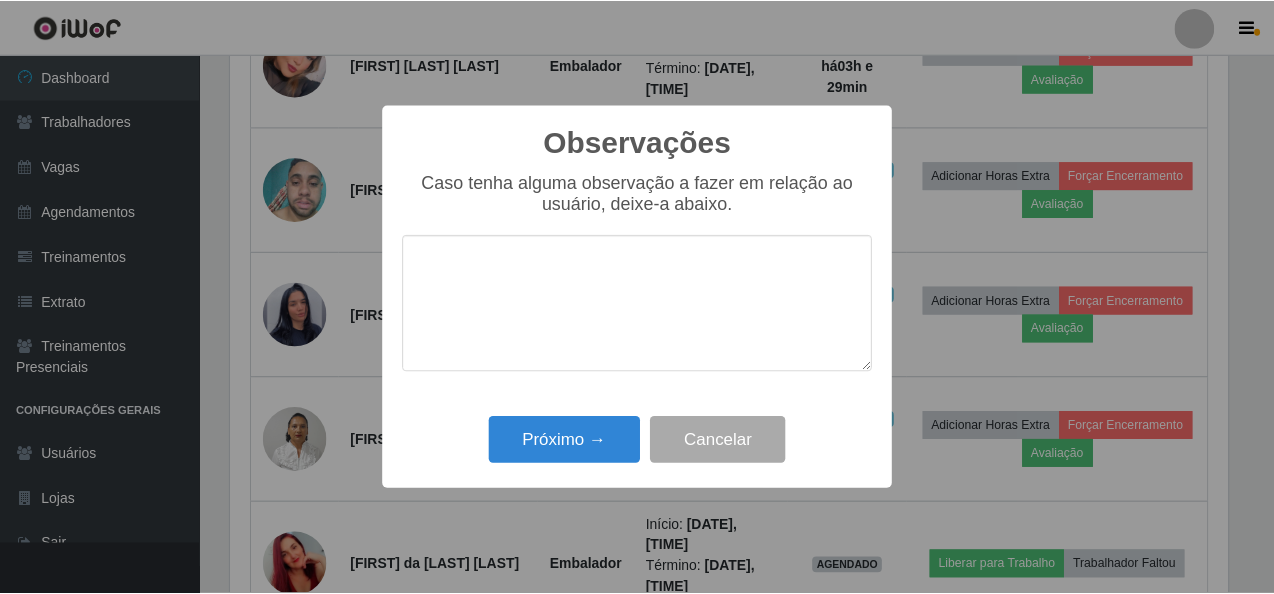 scroll, scrollTop: 999585, scrollLeft: 998996, axis: both 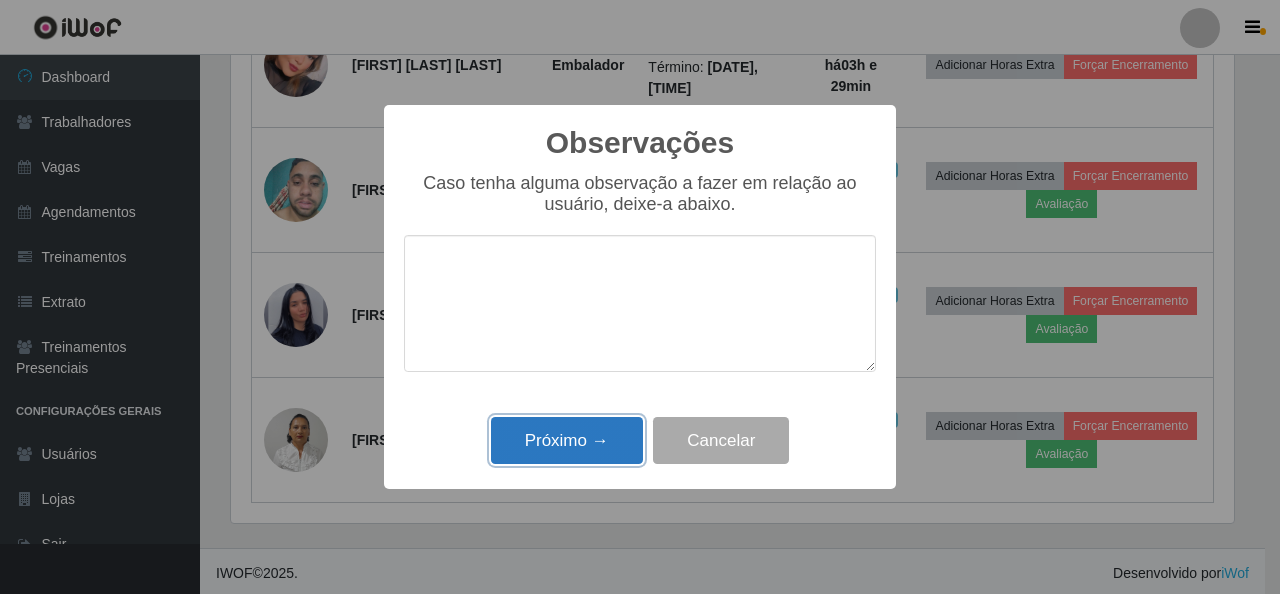 click on "Próximo →" at bounding box center (567, 440) 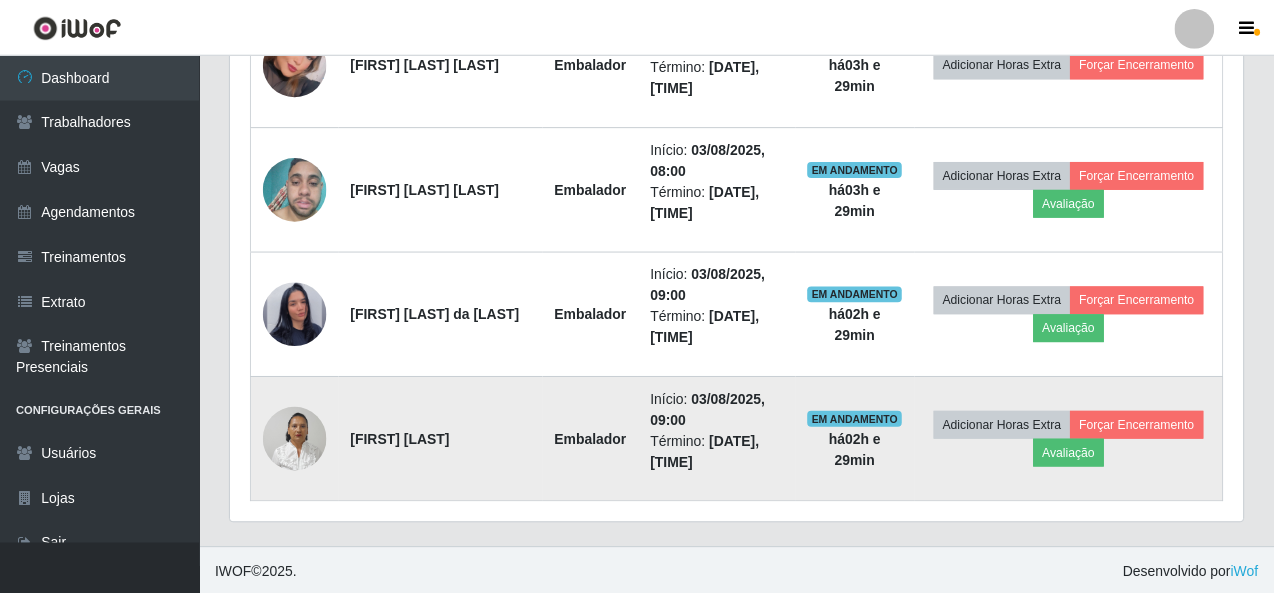 scroll 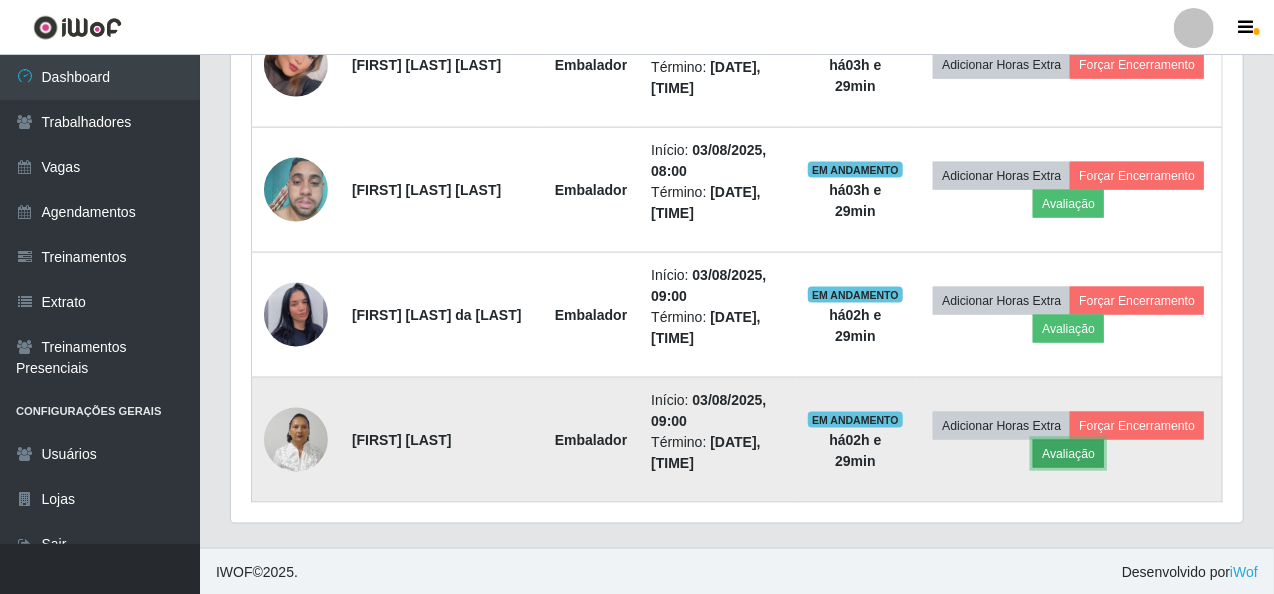 click on "Avaliação" at bounding box center [1068, 454] 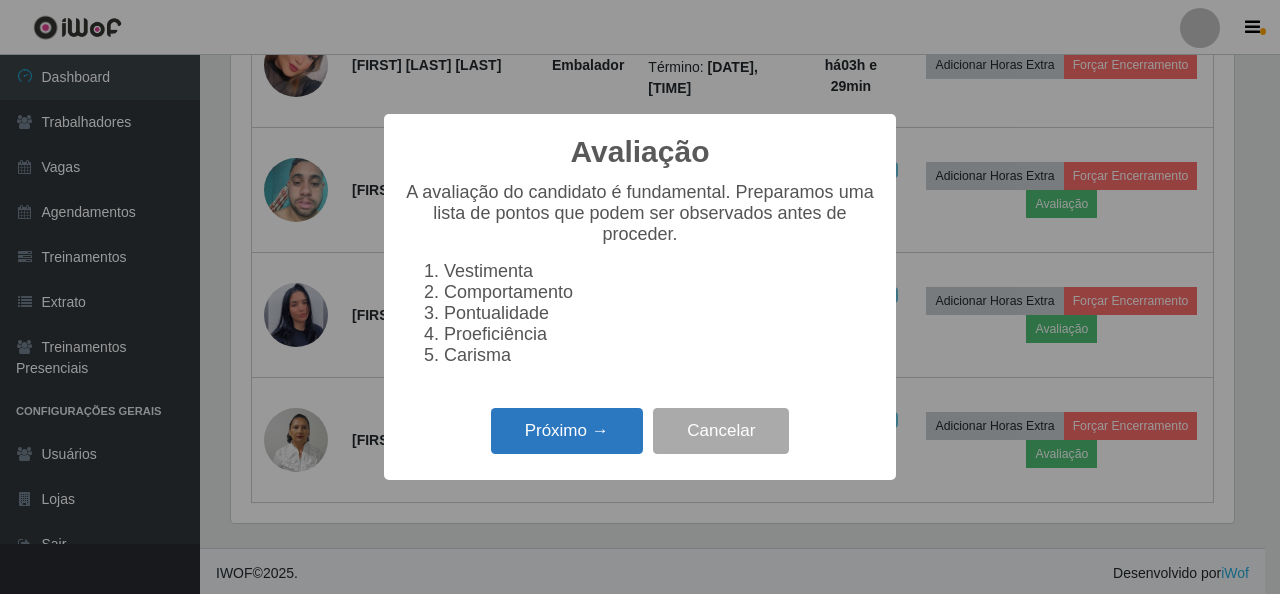click on "Próximo →" at bounding box center [567, 431] 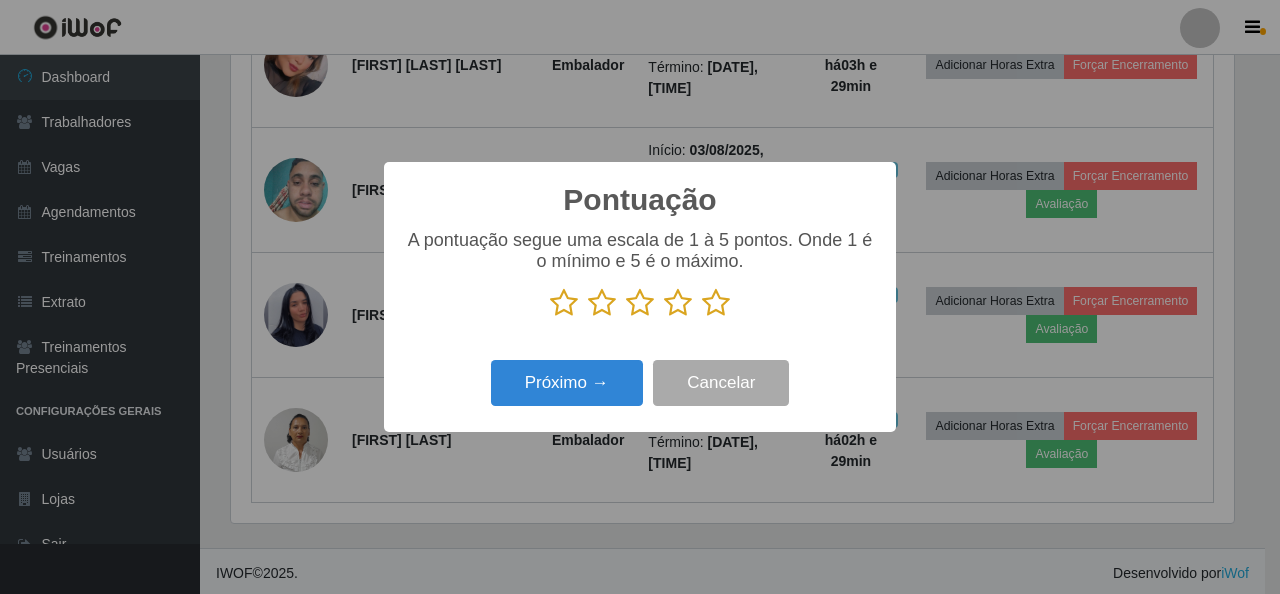 drag, startPoint x: 717, startPoint y: 312, endPoint x: 683, endPoint y: 337, distance: 42.201897 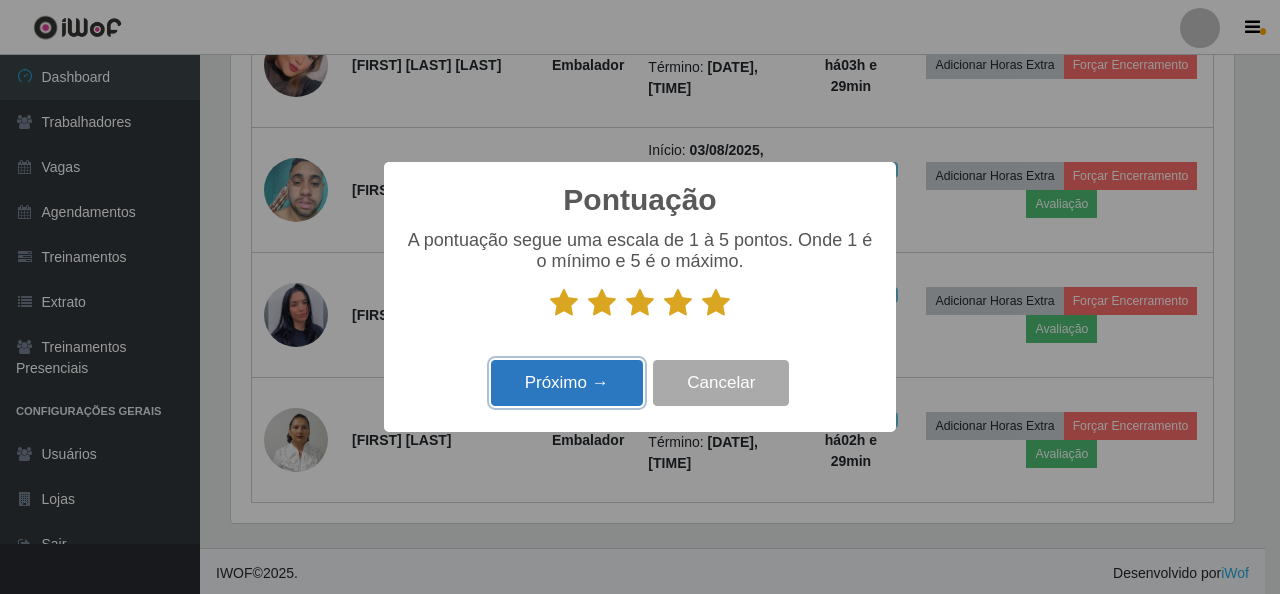 click on "Próximo →" at bounding box center (567, 383) 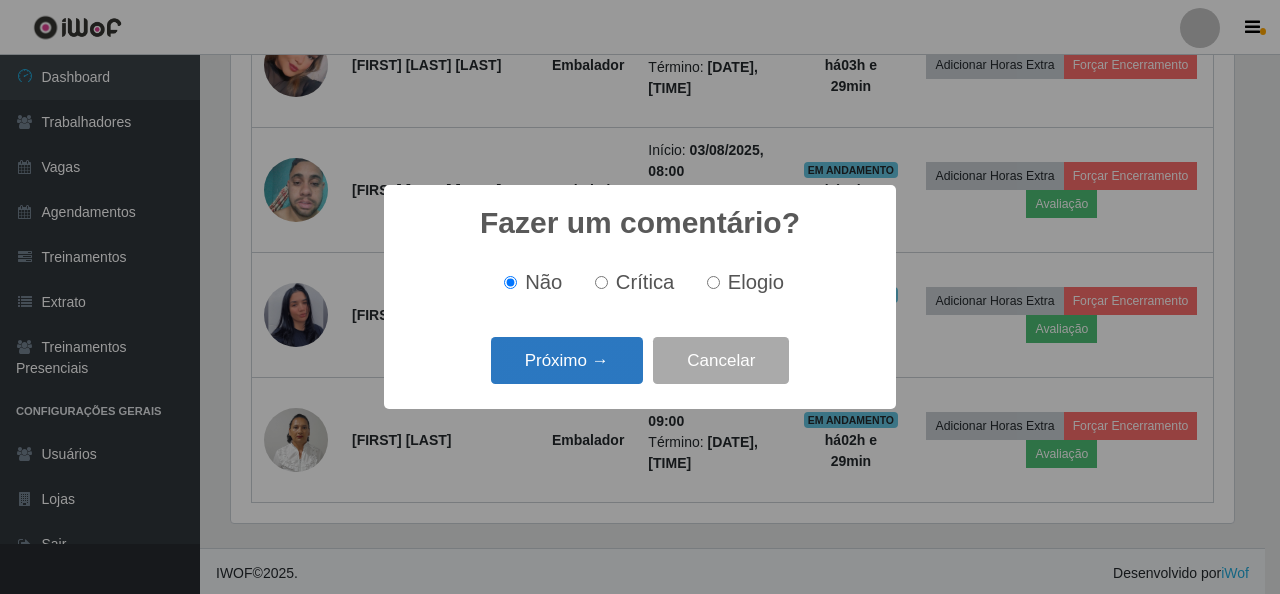 click on "Próximo →" at bounding box center (567, 360) 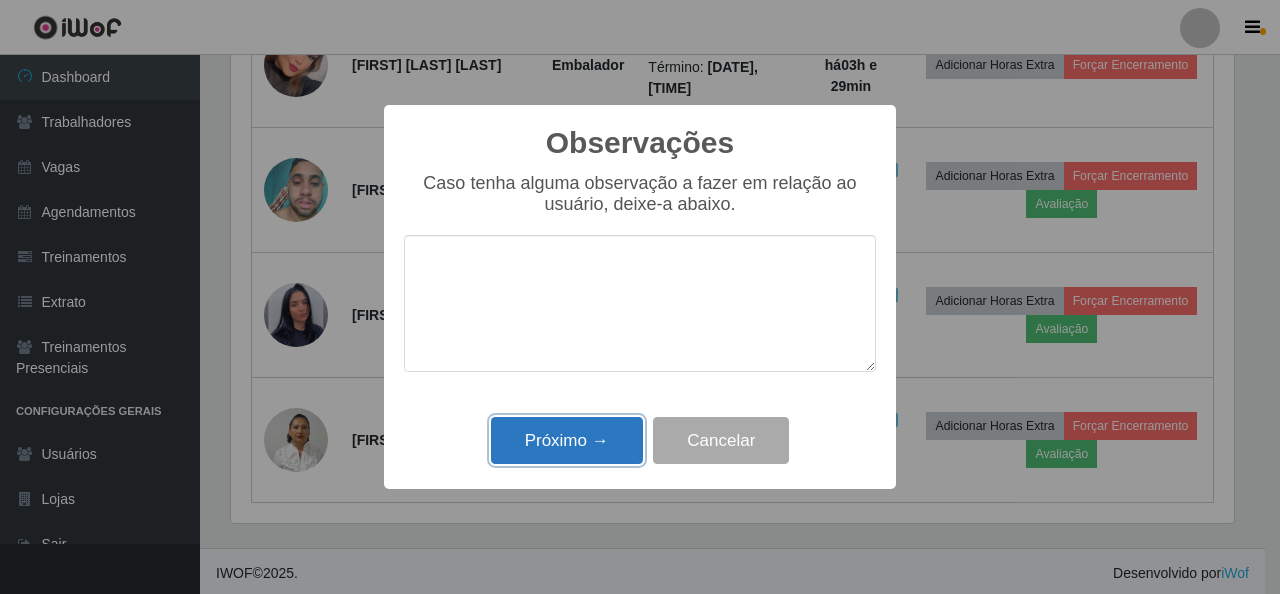 click on "Próximo →" at bounding box center (567, 440) 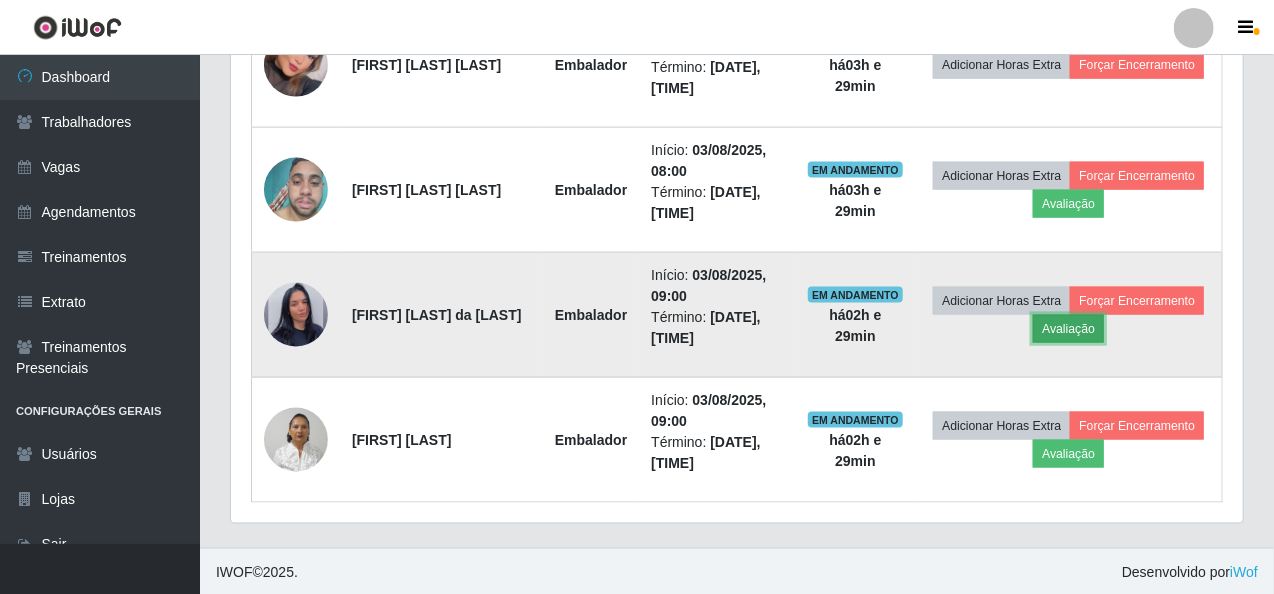 drag, startPoint x: 1050, startPoint y: 325, endPoint x: 1040, endPoint y: 330, distance: 11.18034 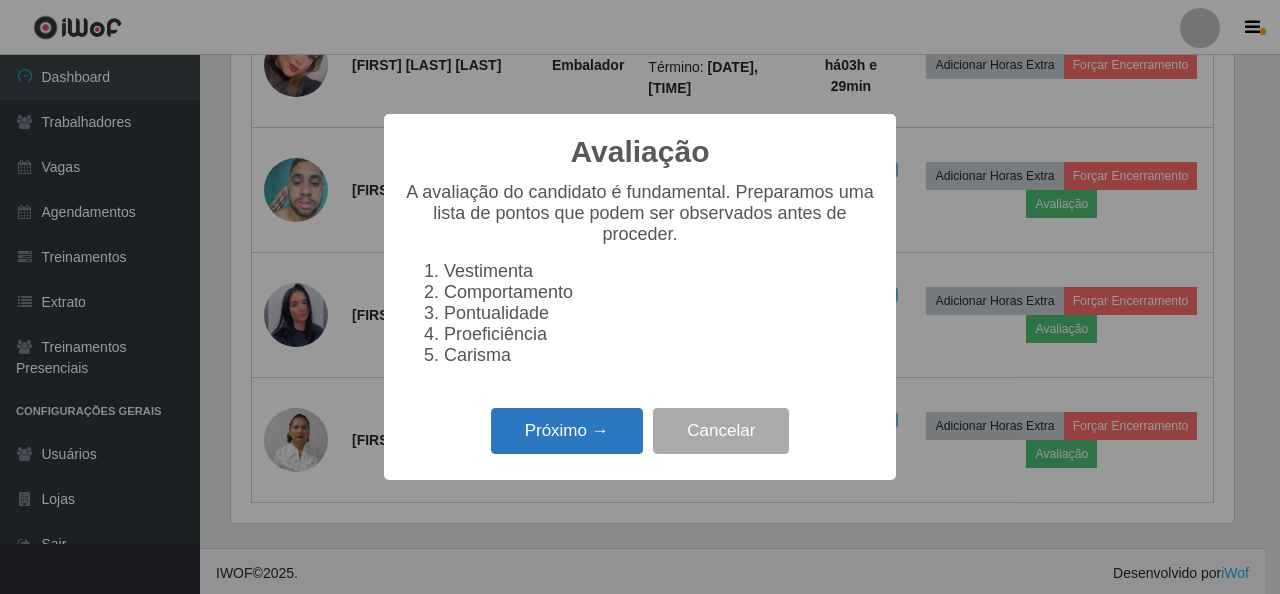 drag, startPoint x: 554, startPoint y: 464, endPoint x: 572, endPoint y: 449, distance: 23.43075 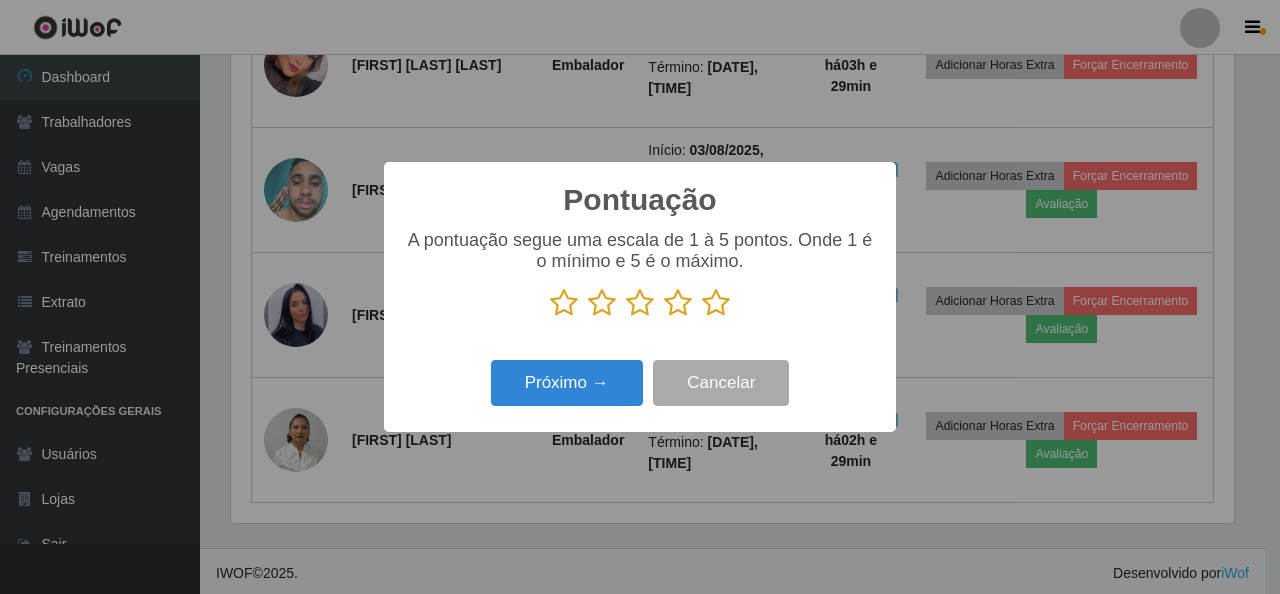drag, startPoint x: 716, startPoint y: 307, endPoint x: 665, endPoint y: 326, distance: 54.42426 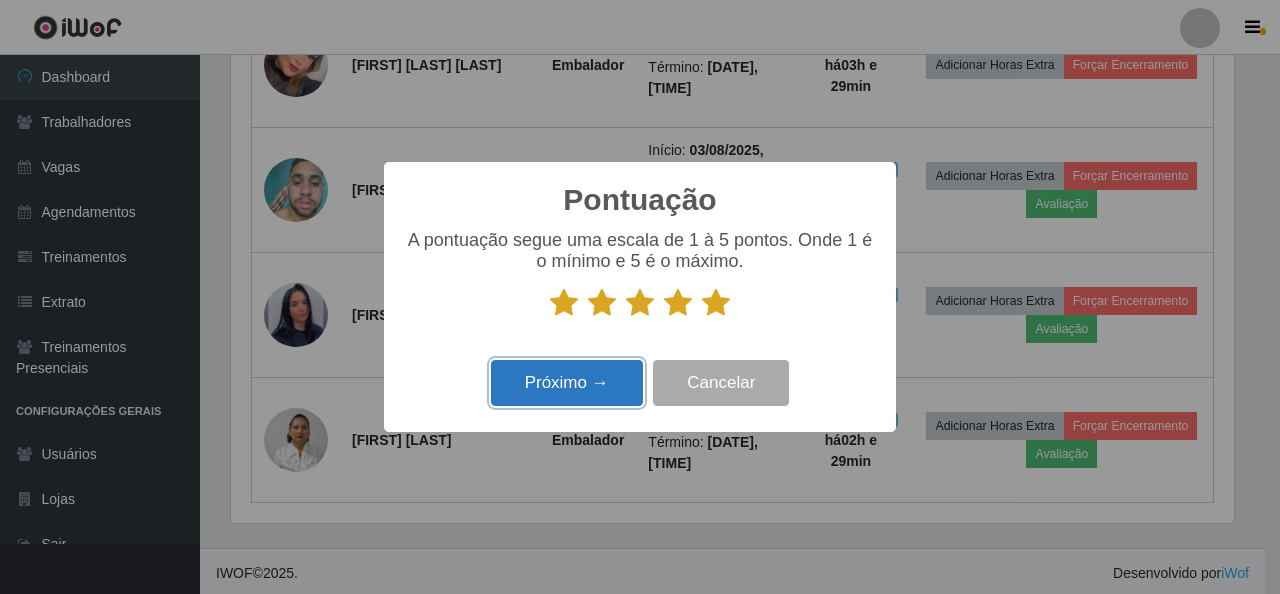 click on "Próximo →" at bounding box center (567, 383) 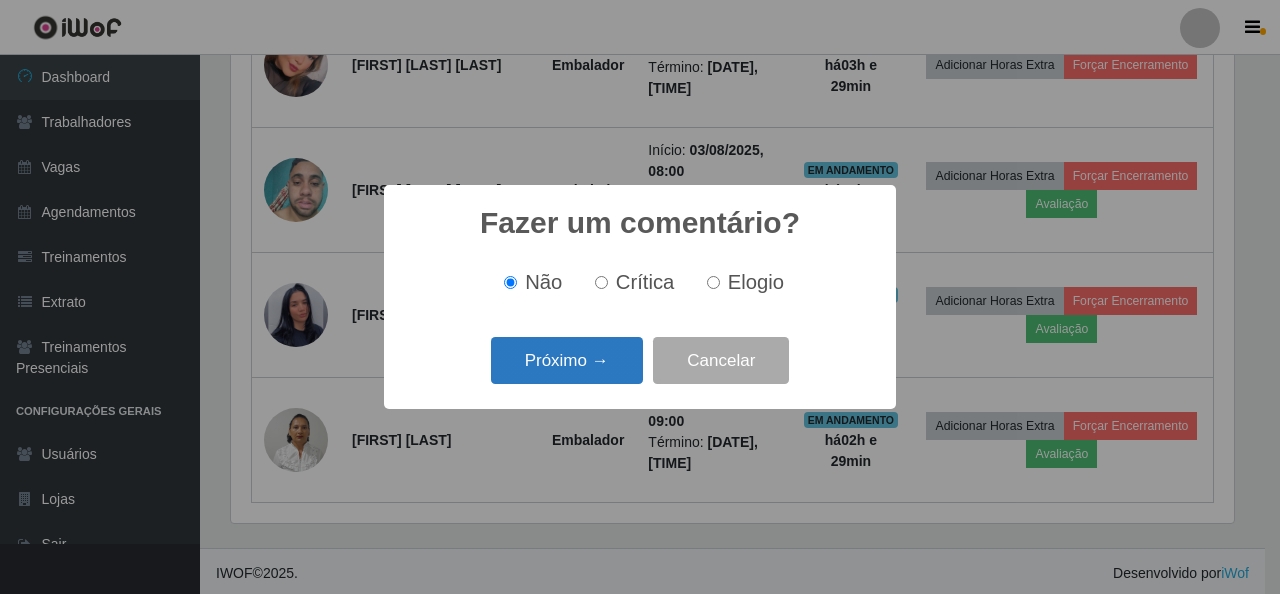 click on "Próximo →" at bounding box center [567, 360] 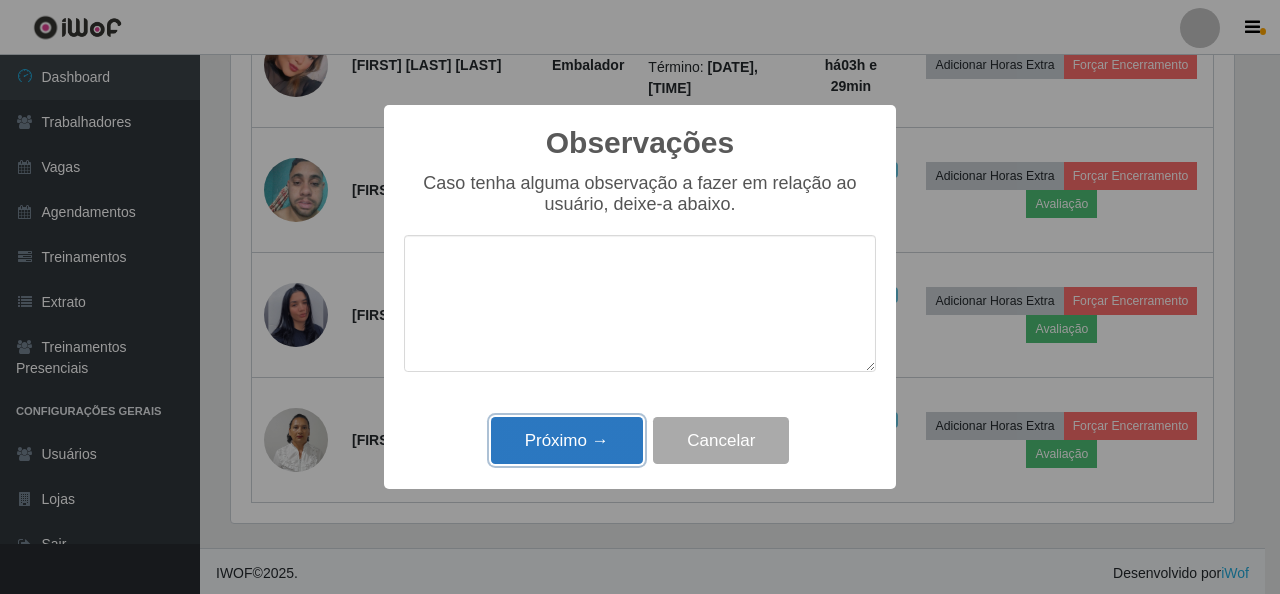 click on "Próximo →" at bounding box center [567, 440] 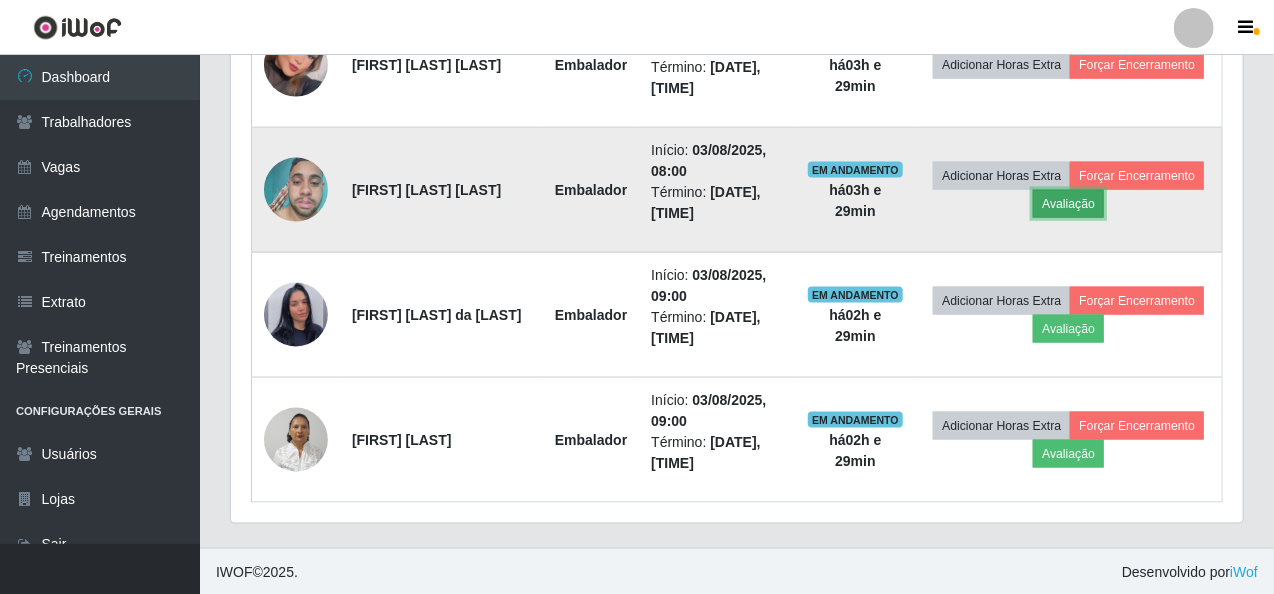 click on "Avaliação" at bounding box center (1068, 204) 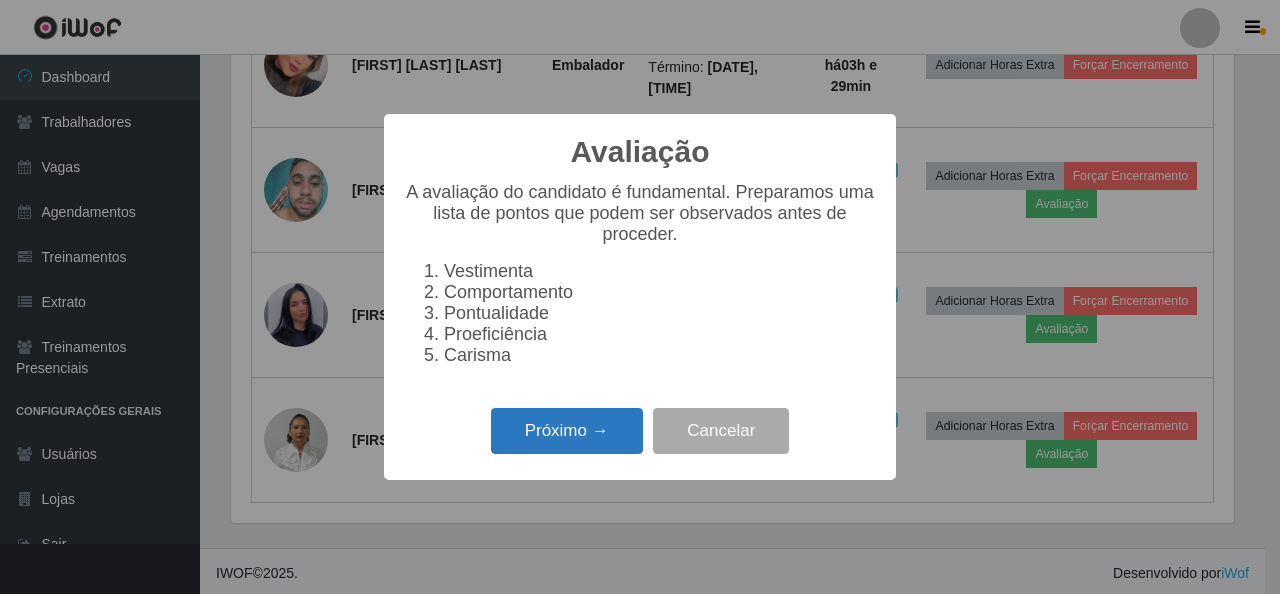 click on "Próximo →" at bounding box center (567, 431) 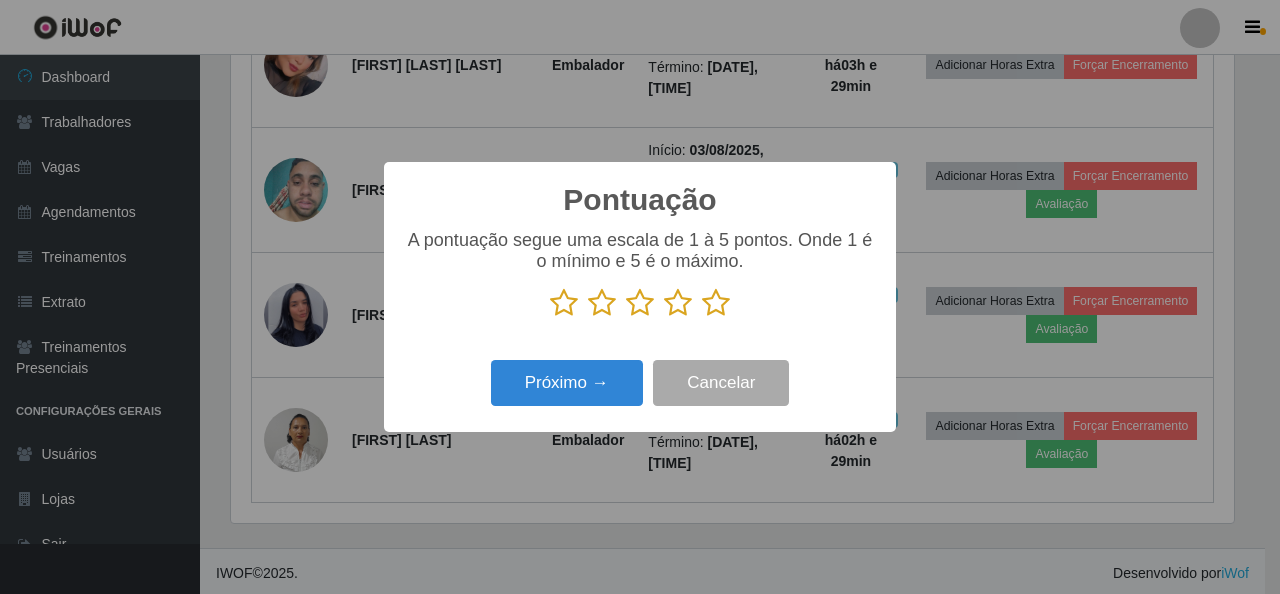 drag, startPoint x: 716, startPoint y: 296, endPoint x: 705, endPoint y: 314, distance: 21.095022 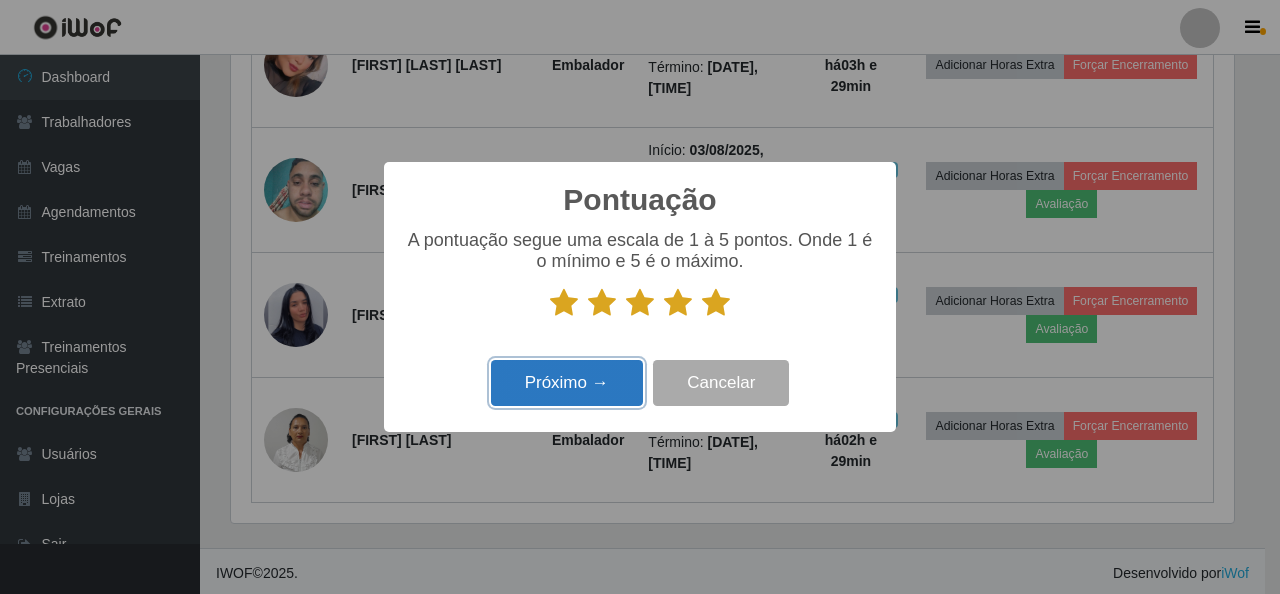 click on "Próximo →" at bounding box center [567, 383] 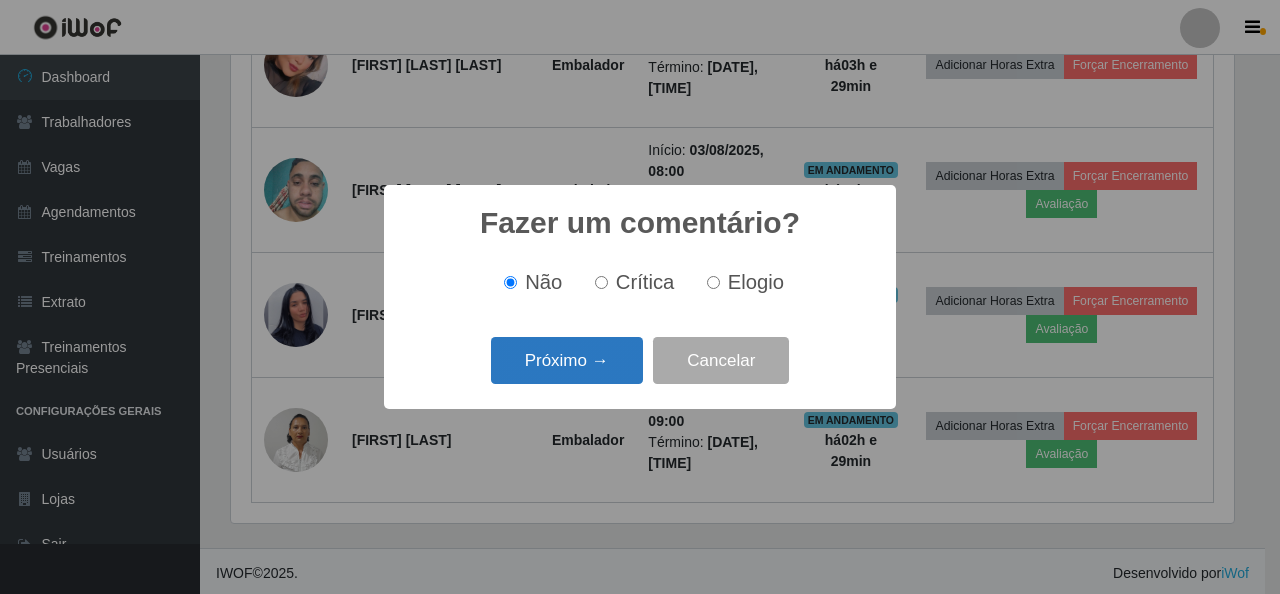 click on "Próximo →" at bounding box center [567, 360] 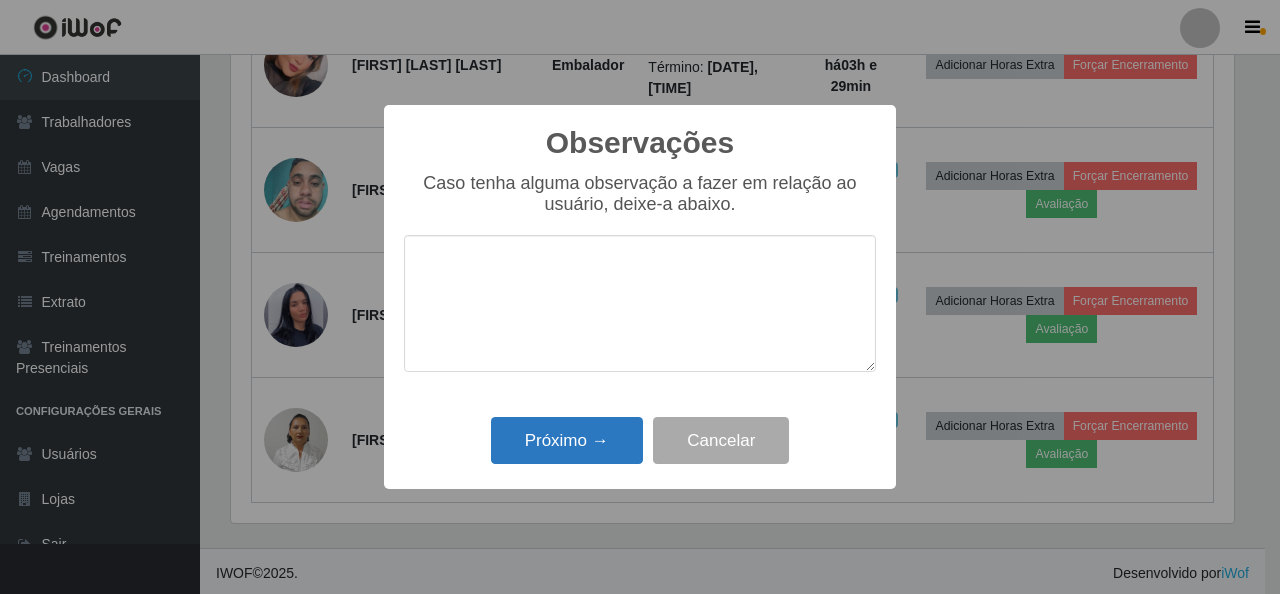 click on "Observações × Caso tenha alguma observação a fazer em relação ao usuário, deixe-a abaixo. Próximo → Cancelar" at bounding box center (640, 297) 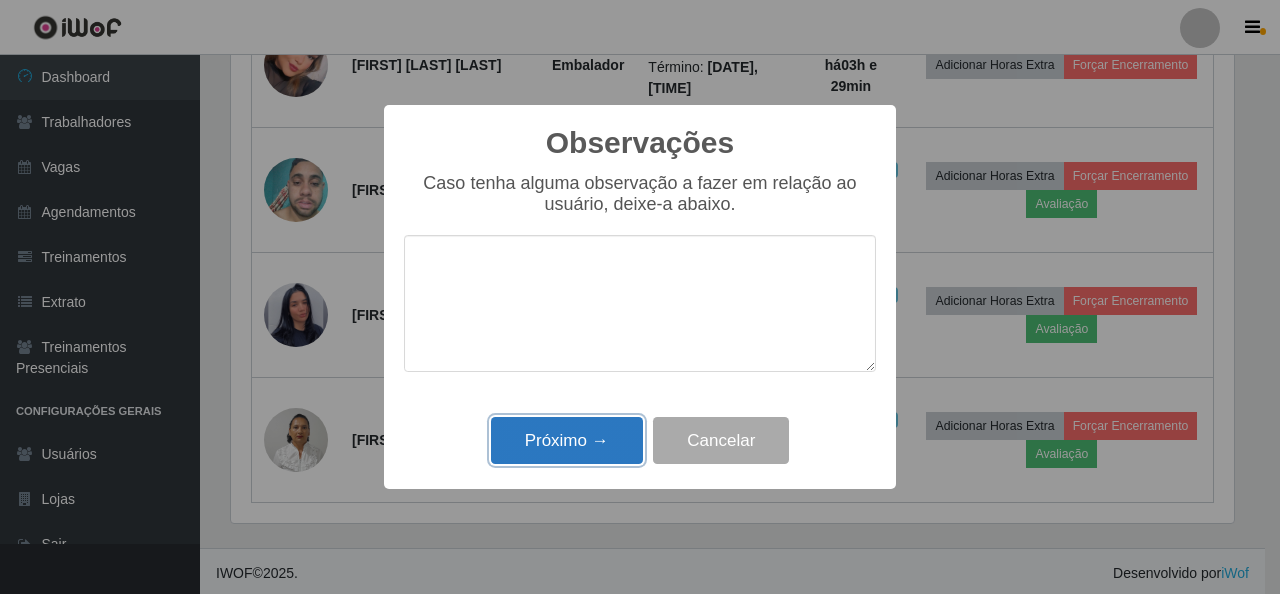 click on "Próximo →" at bounding box center [567, 440] 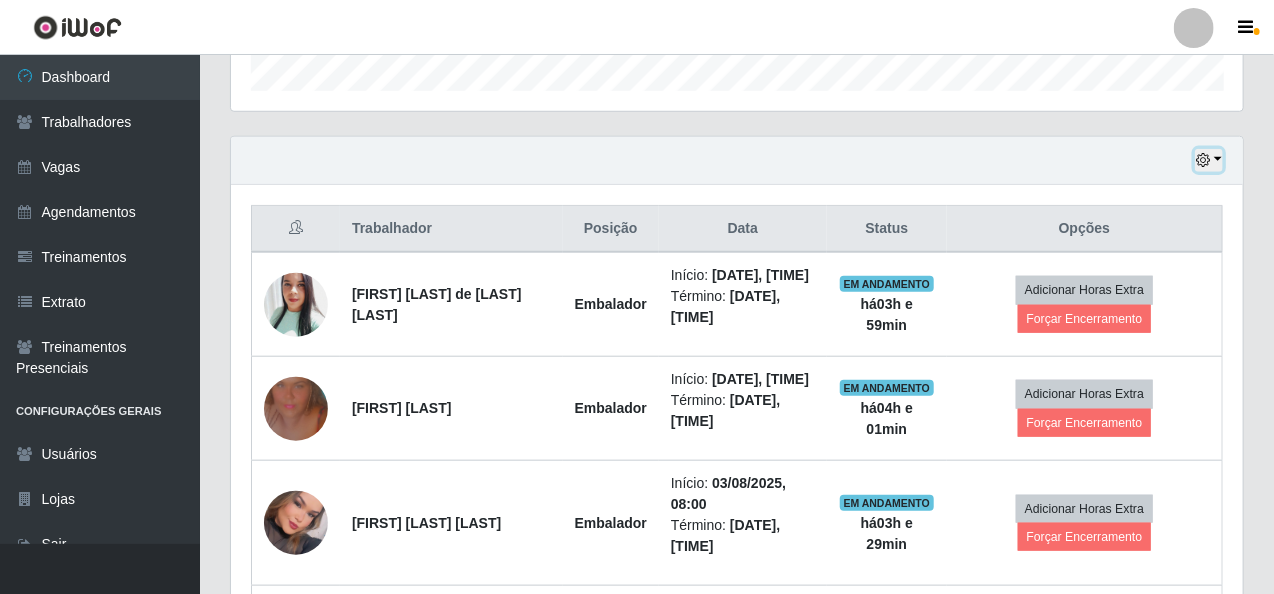 click at bounding box center [1209, 160] 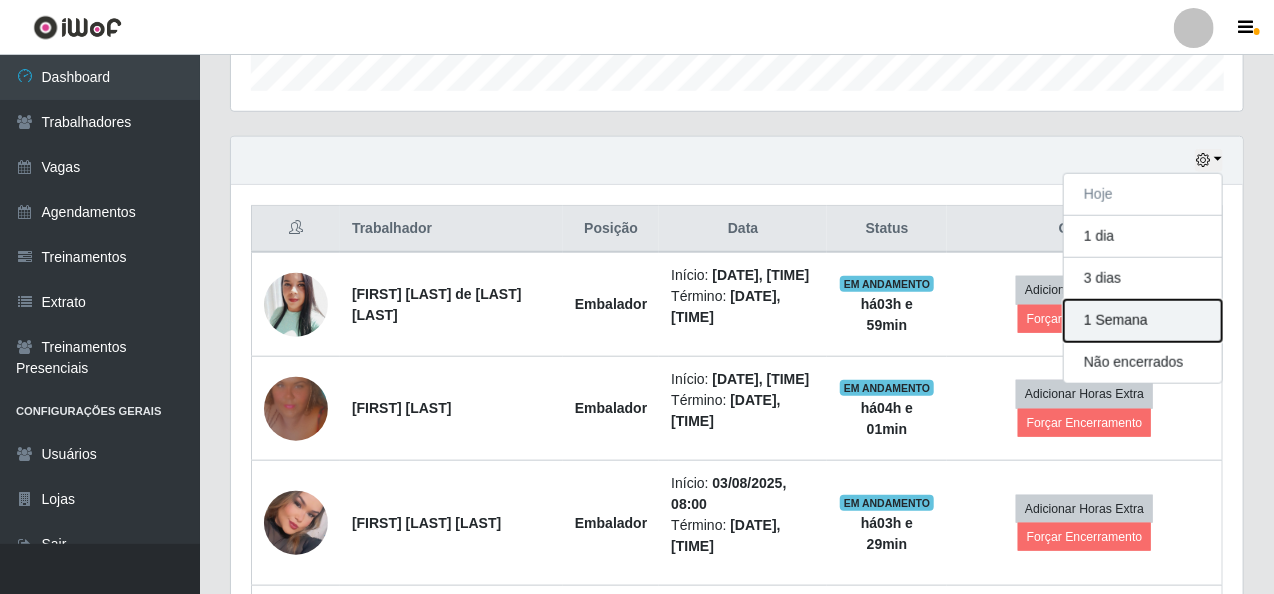 click on "1 Semana" at bounding box center (1143, 321) 